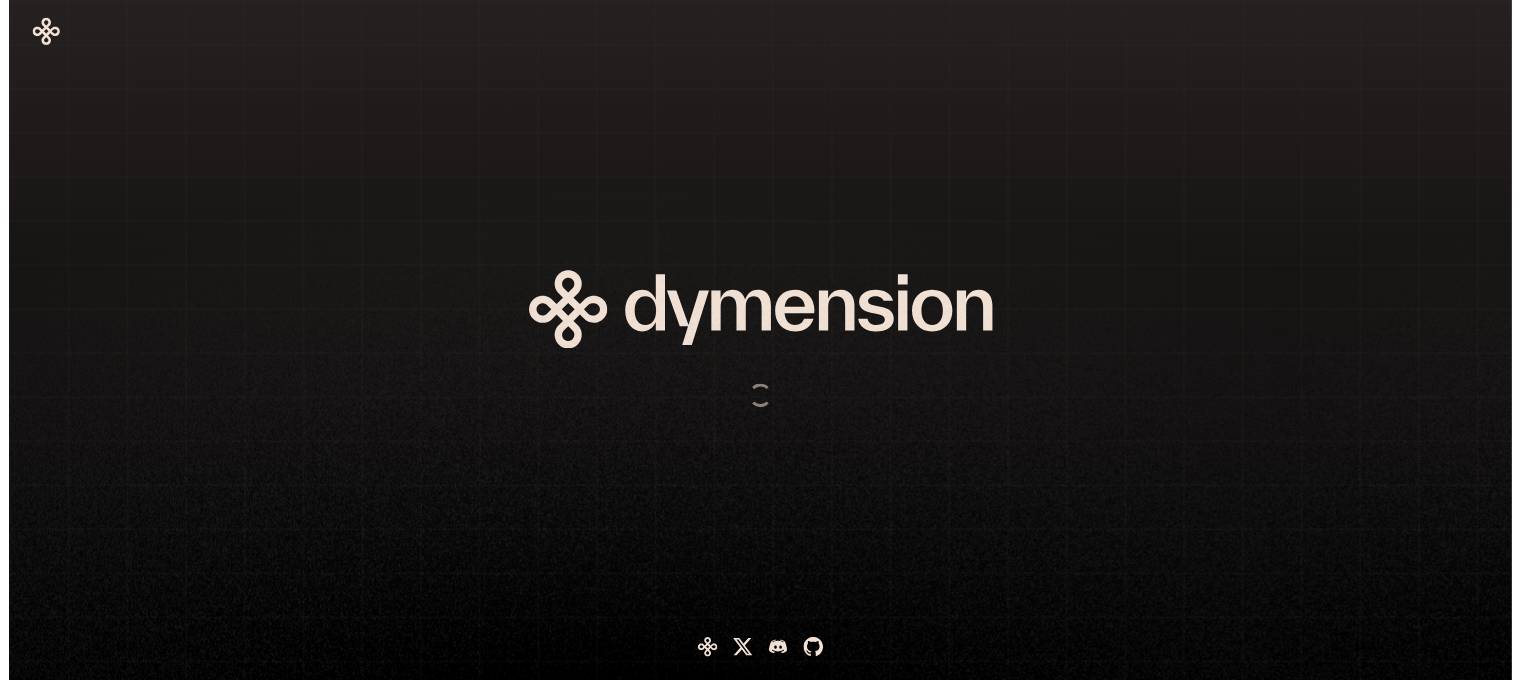 scroll, scrollTop: 0, scrollLeft: 0, axis: both 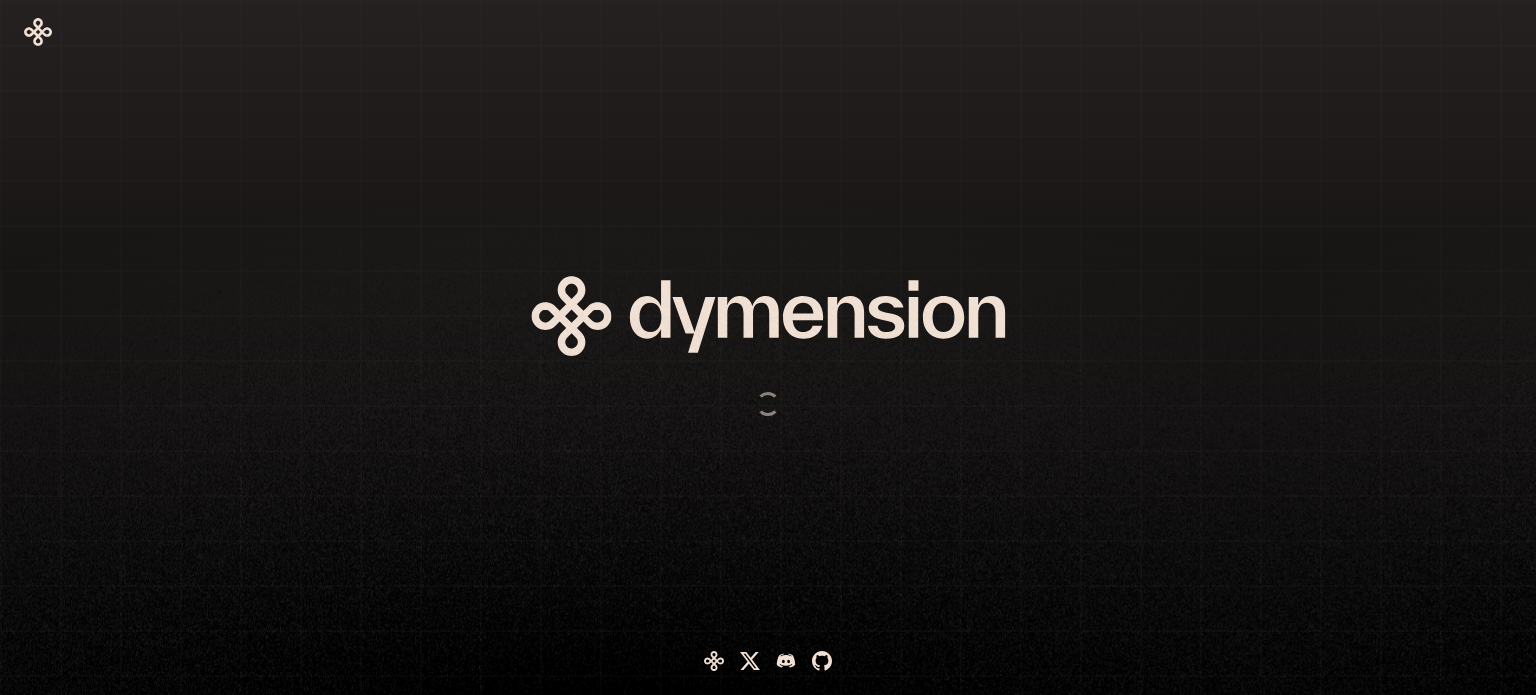 click at bounding box center (668, 347) 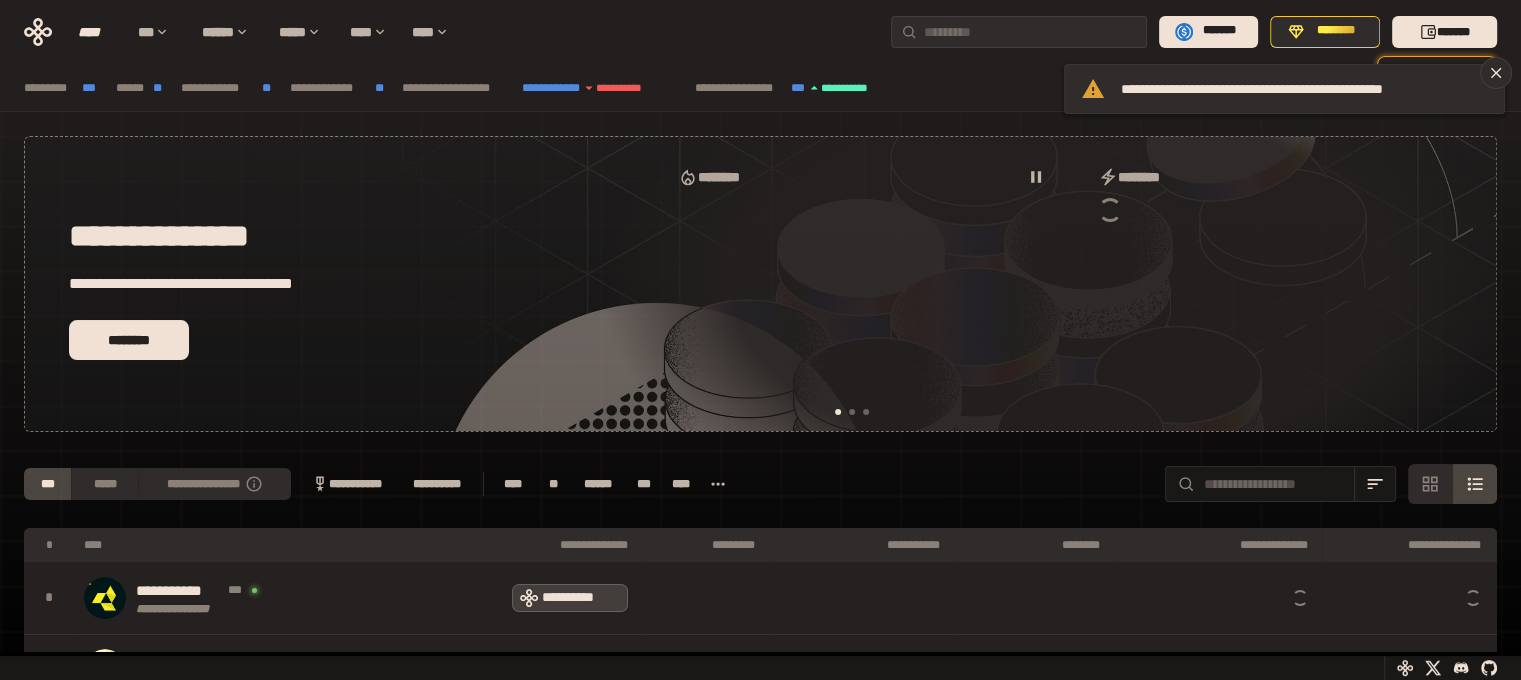 scroll, scrollTop: 0, scrollLeft: 16, axis: horizontal 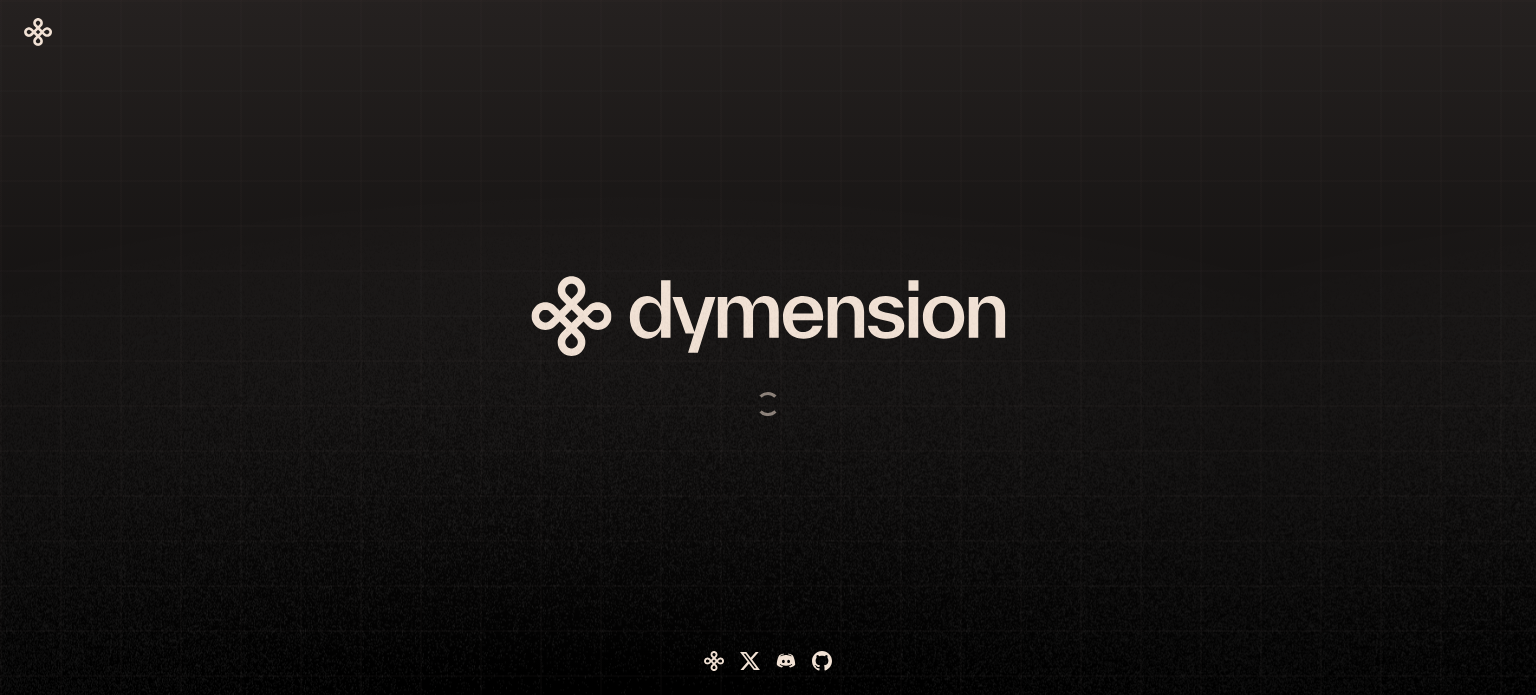 click at bounding box center (668, 347) 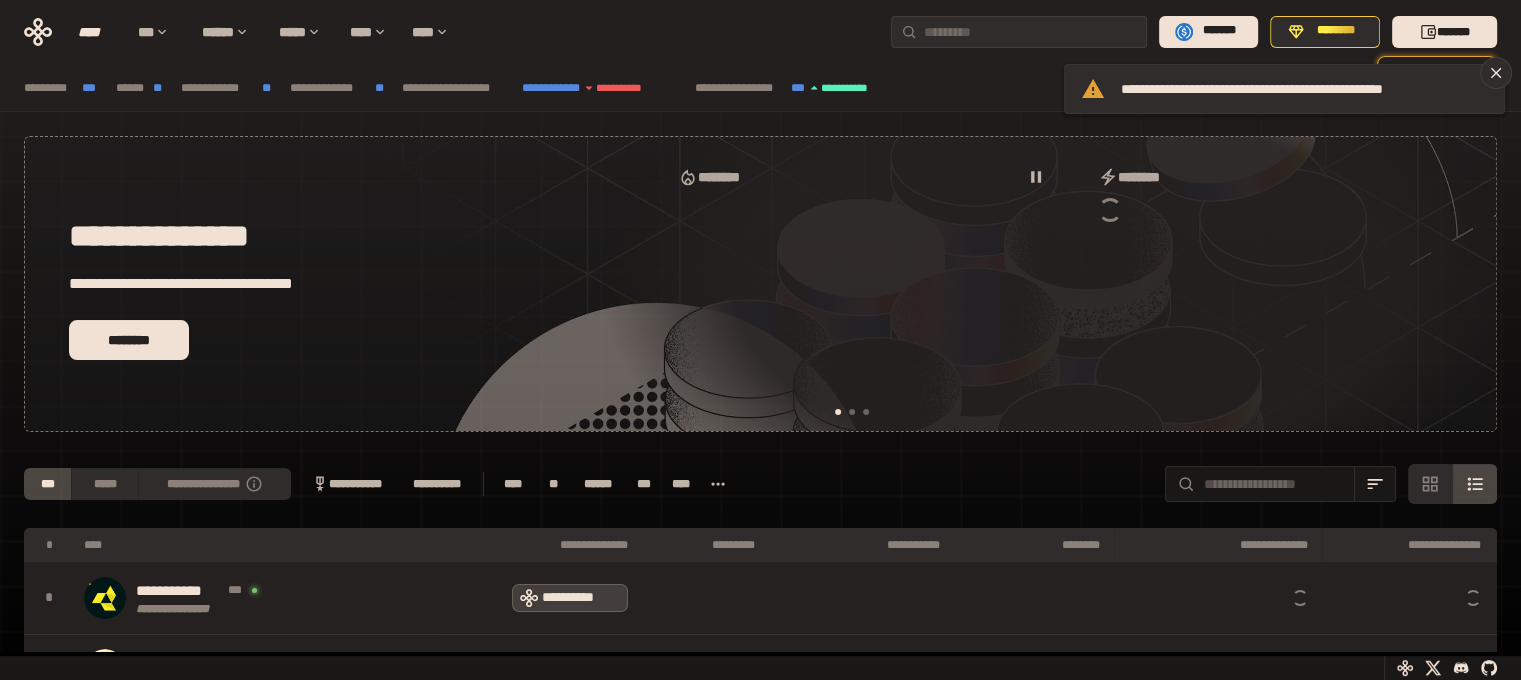 scroll, scrollTop: 0, scrollLeft: 16, axis: horizontal 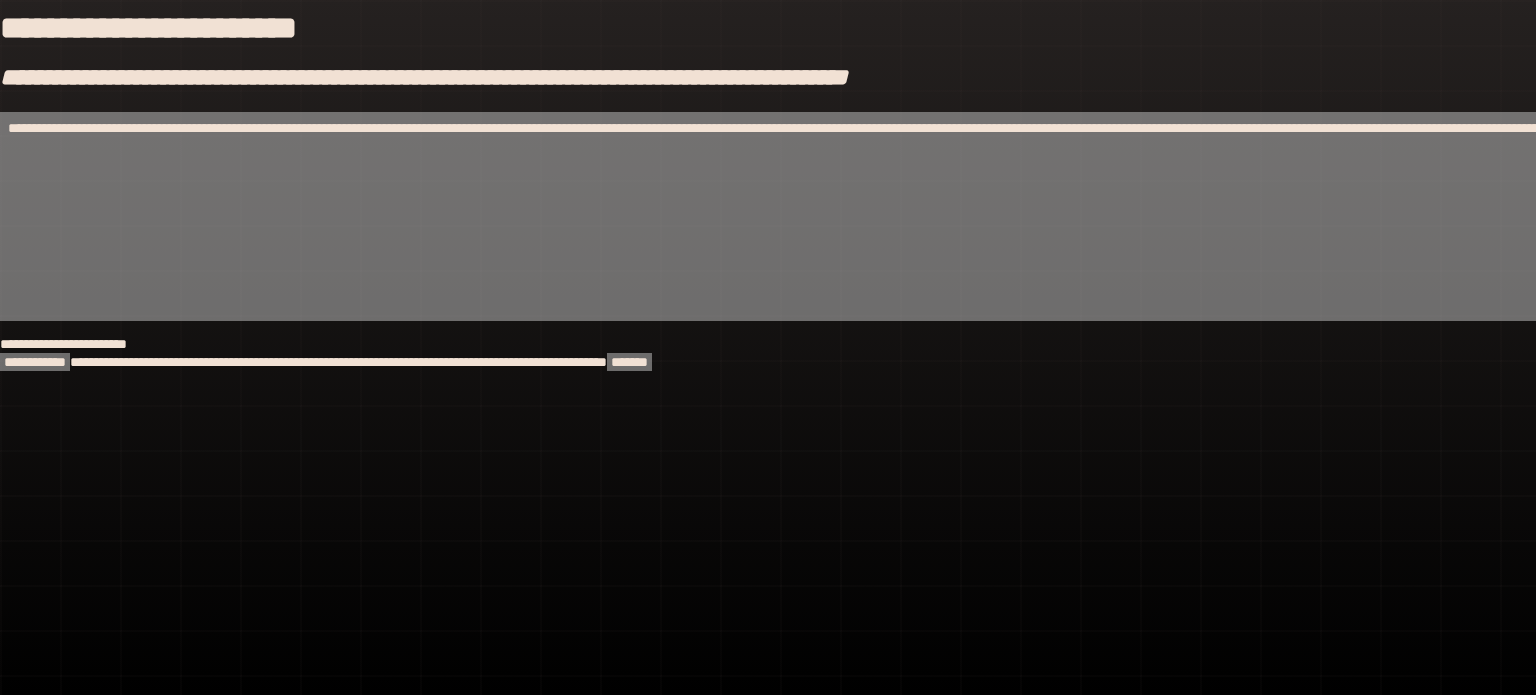 click on "**********" at bounding box center (768, 216) 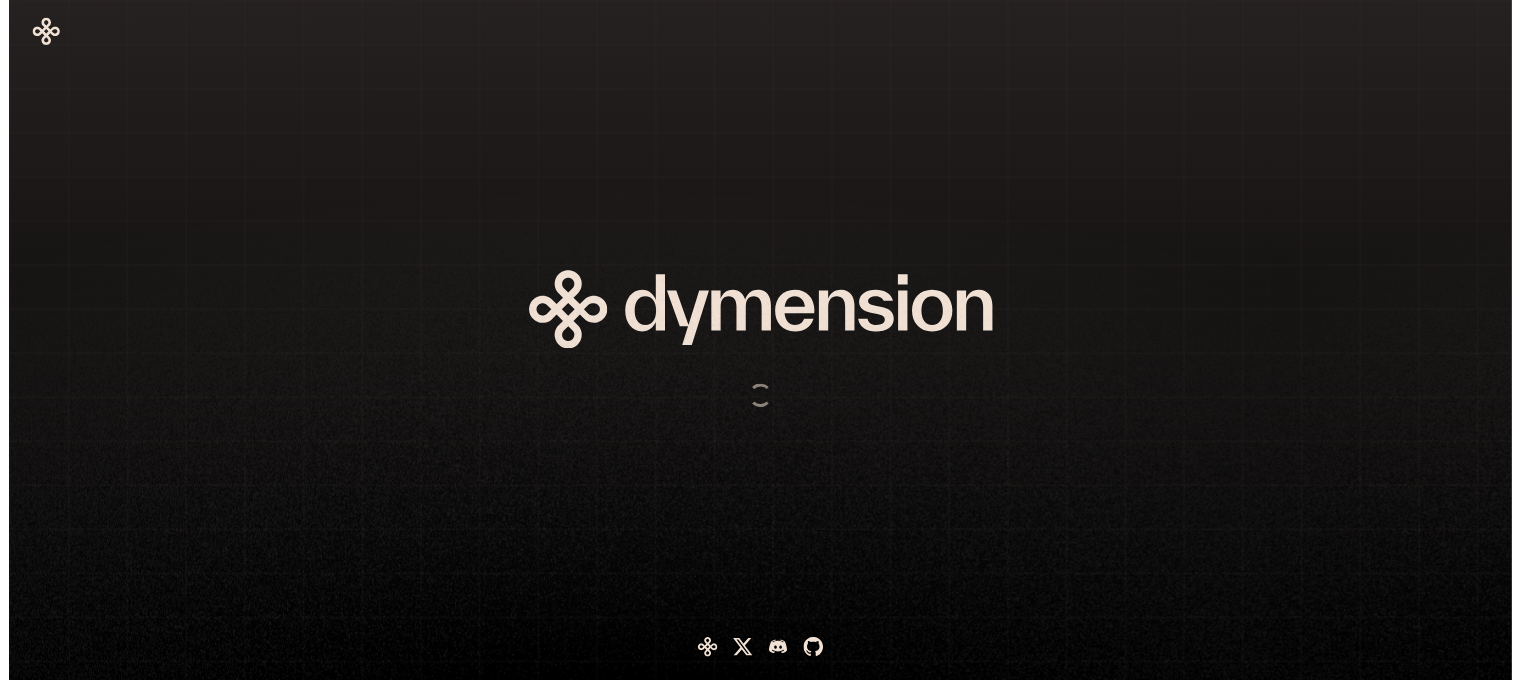 scroll, scrollTop: 0, scrollLeft: 0, axis: both 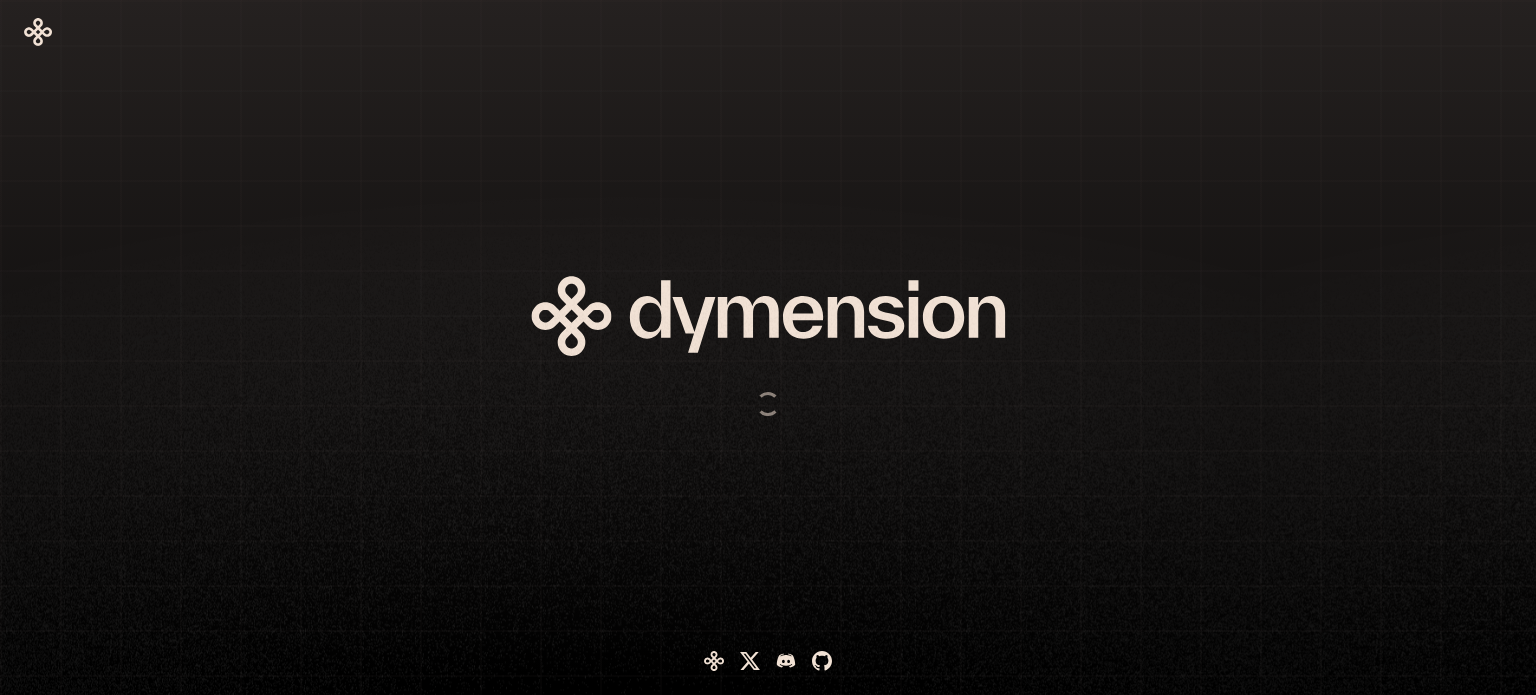 click at bounding box center (674, 347) 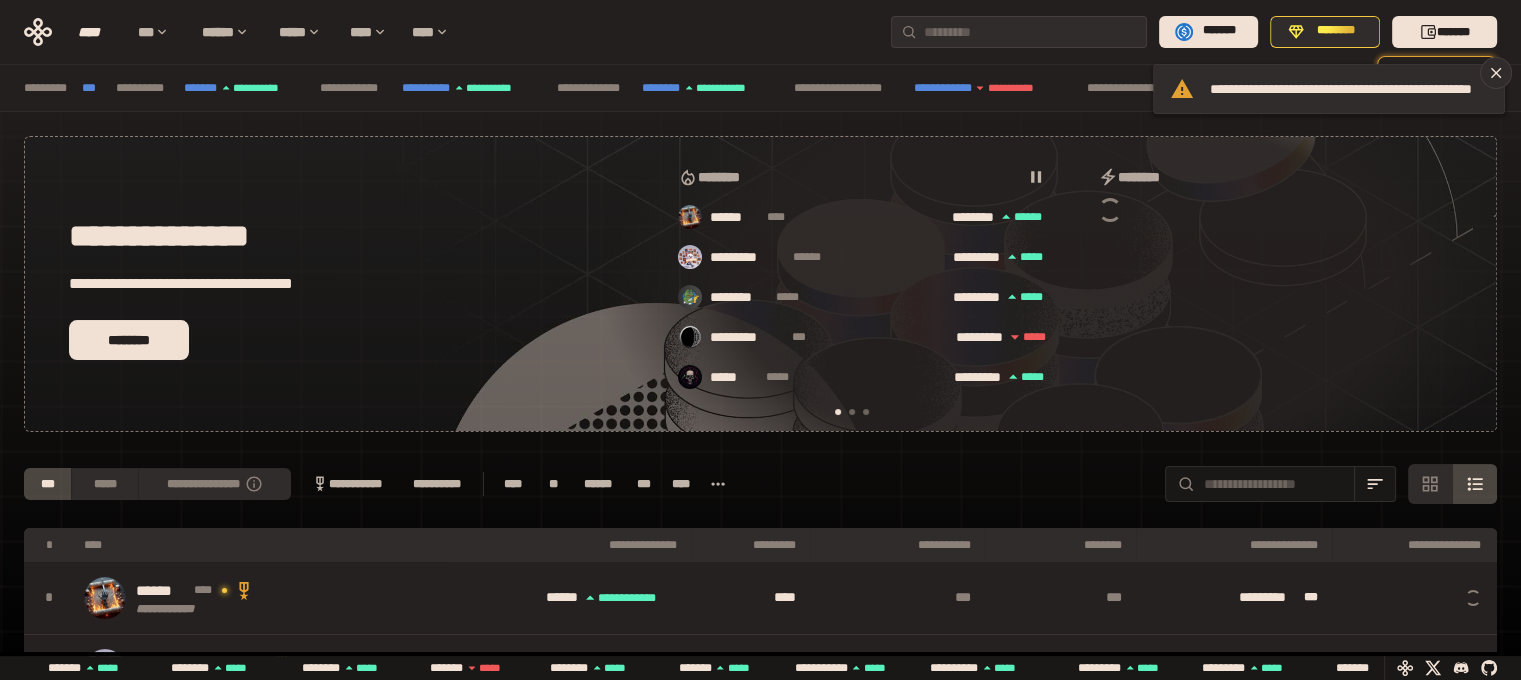 scroll, scrollTop: 0, scrollLeft: 16, axis: horizontal 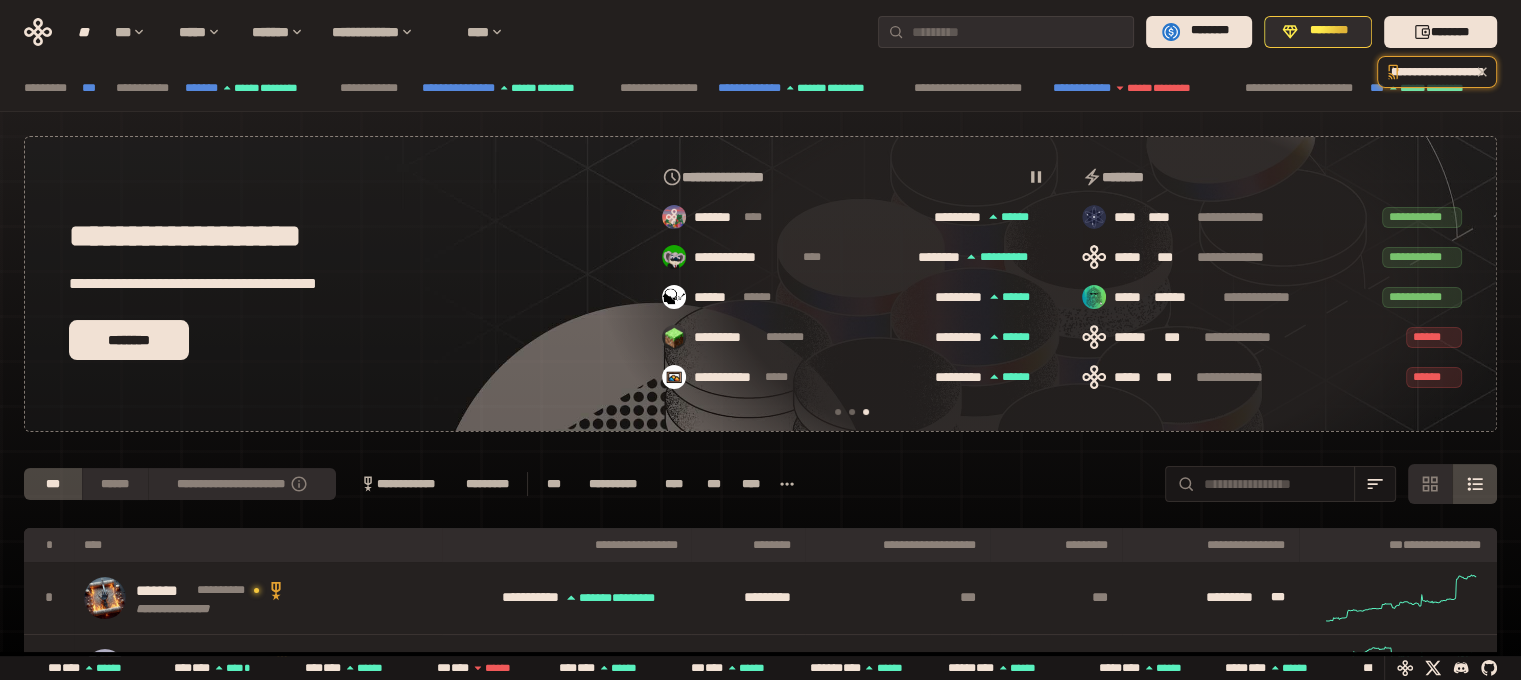 click on "**********" at bounding box center [760, 88] 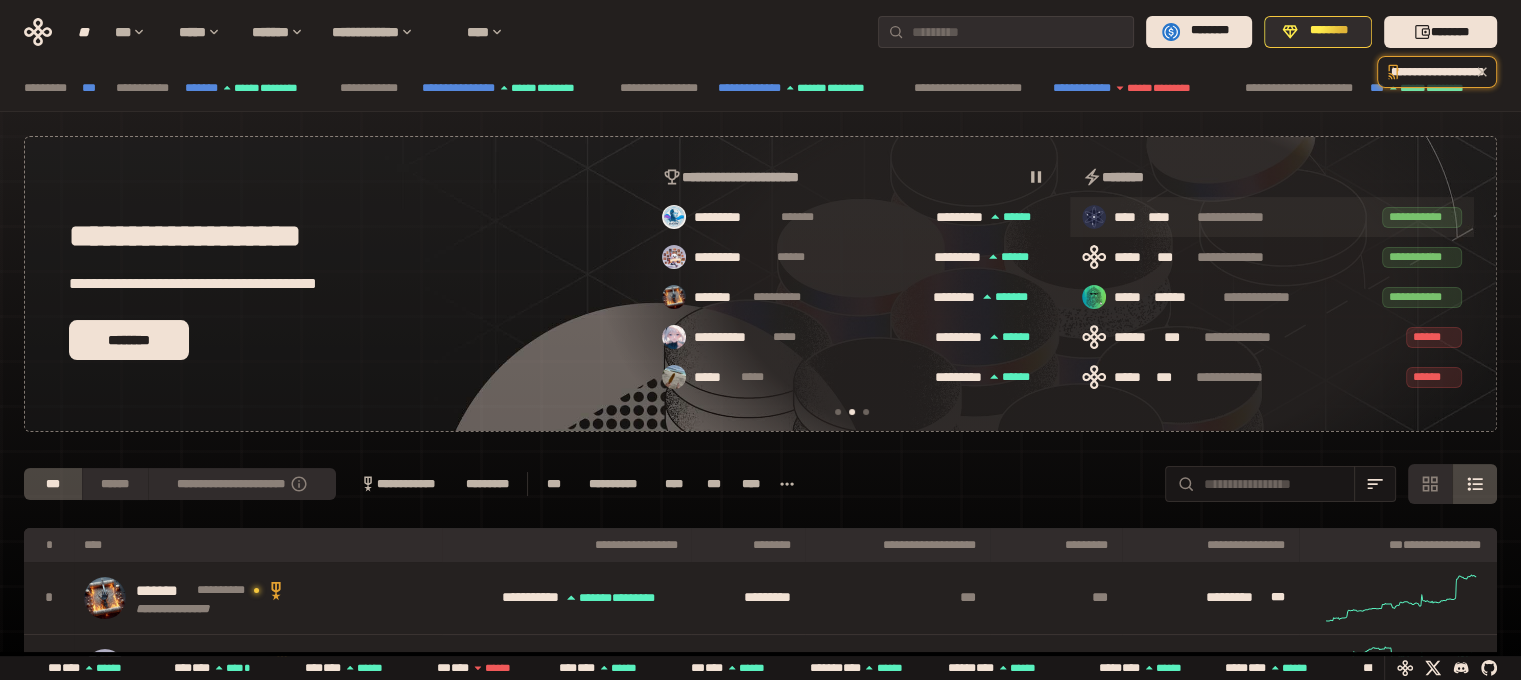 scroll, scrollTop: 0, scrollLeft: 436, axis: horizontal 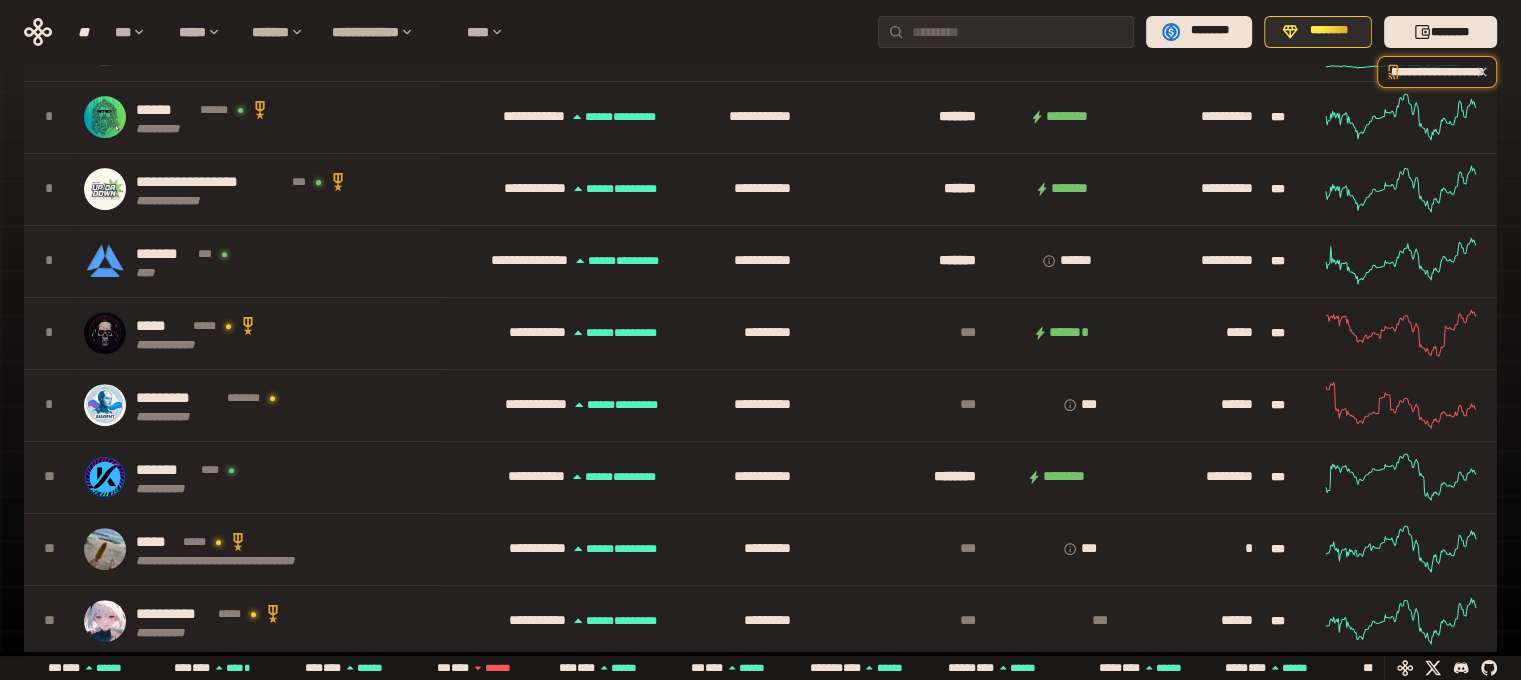 drag, startPoint x: 1520, startPoint y: 401, endPoint x: 1527, endPoint y: 430, distance: 29.832869 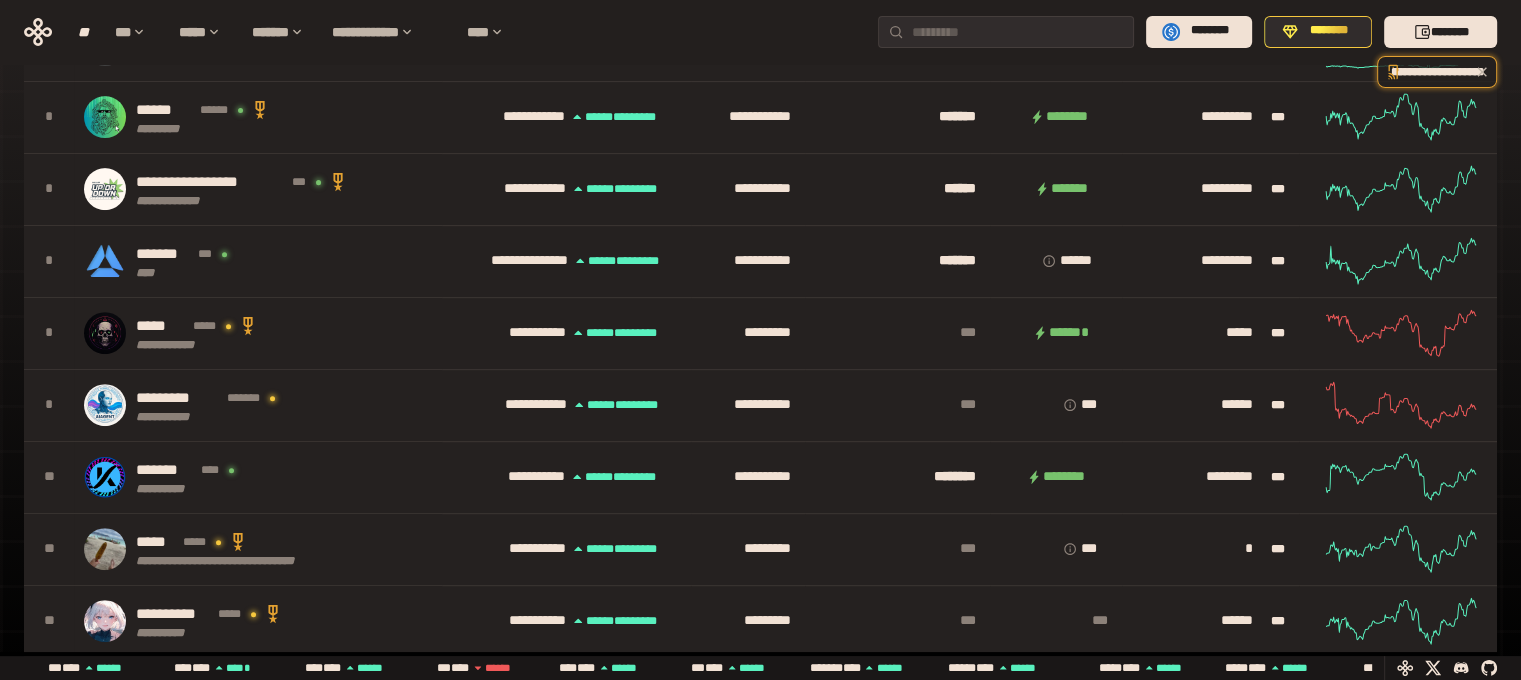 click on "**********" at bounding box center [760, -429] 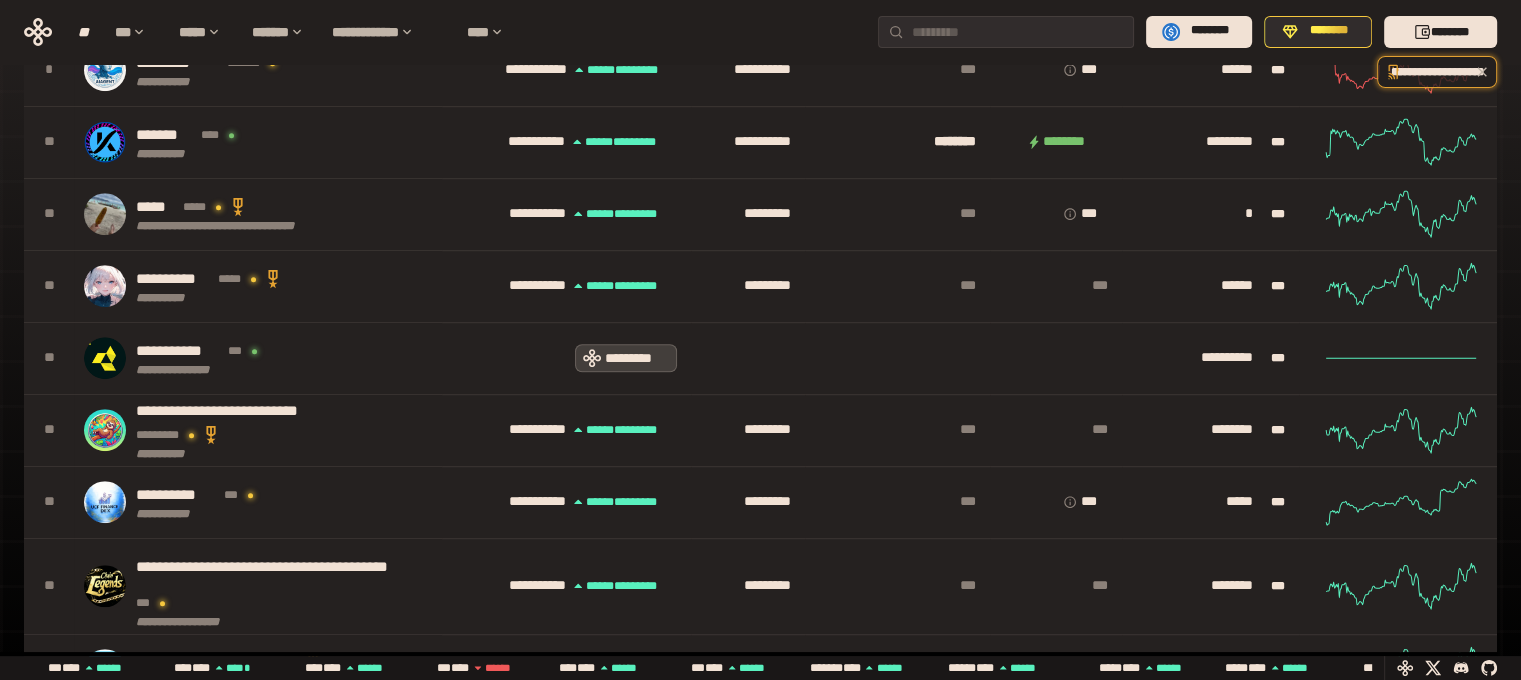 scroll, scrollTop: 1200, scrollLeft: 0, axis: vertical 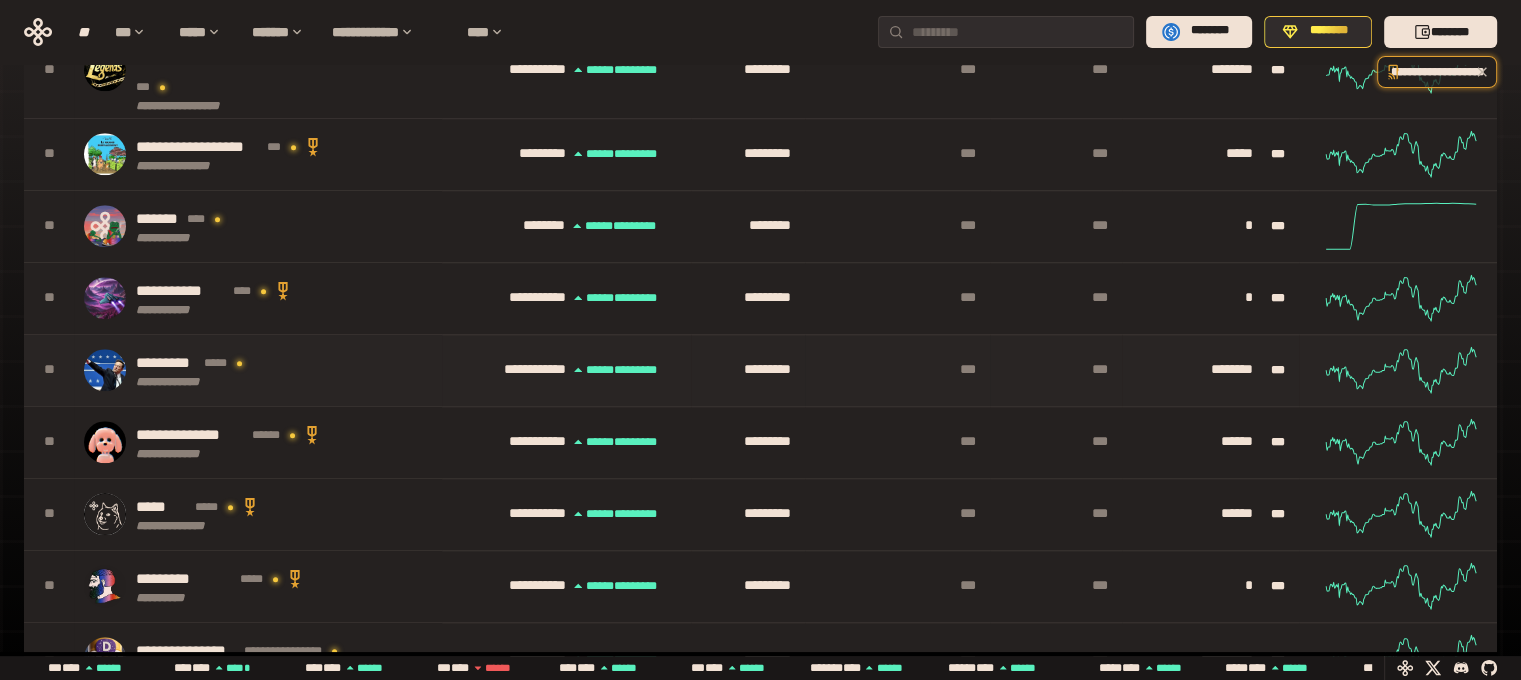 click on "*********" at bounding box center [163, 362] 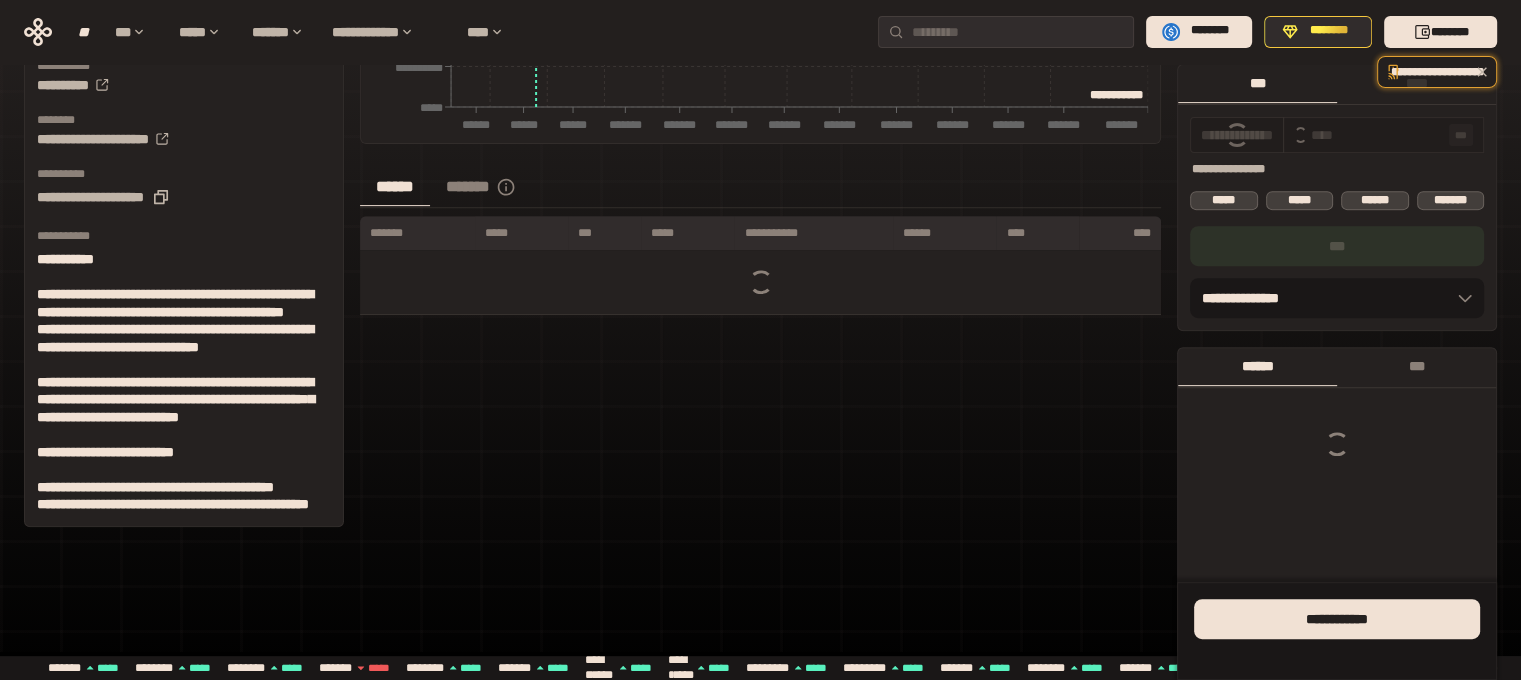 click on "**" at bounding box center (184, -377) 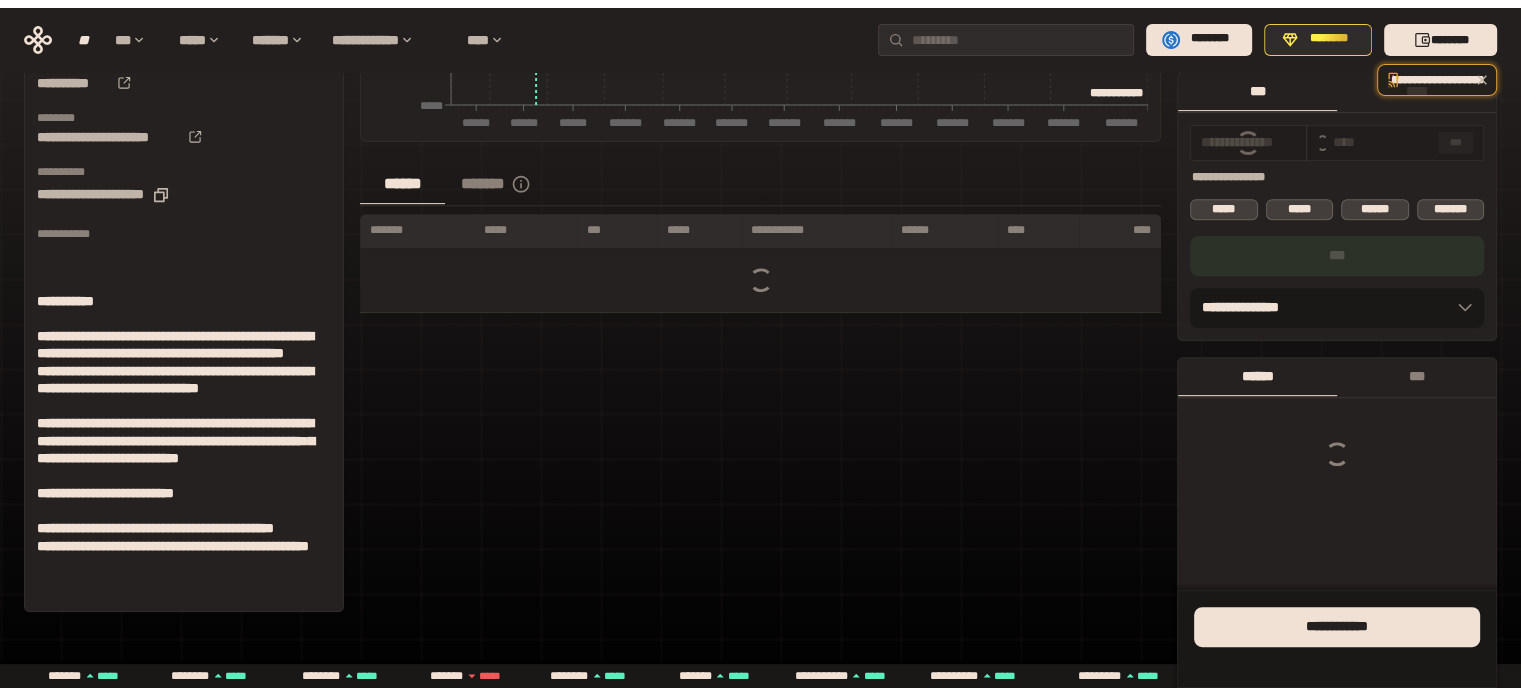 scroll, scrollTop: 0, scrollLeft: 0, axis: both 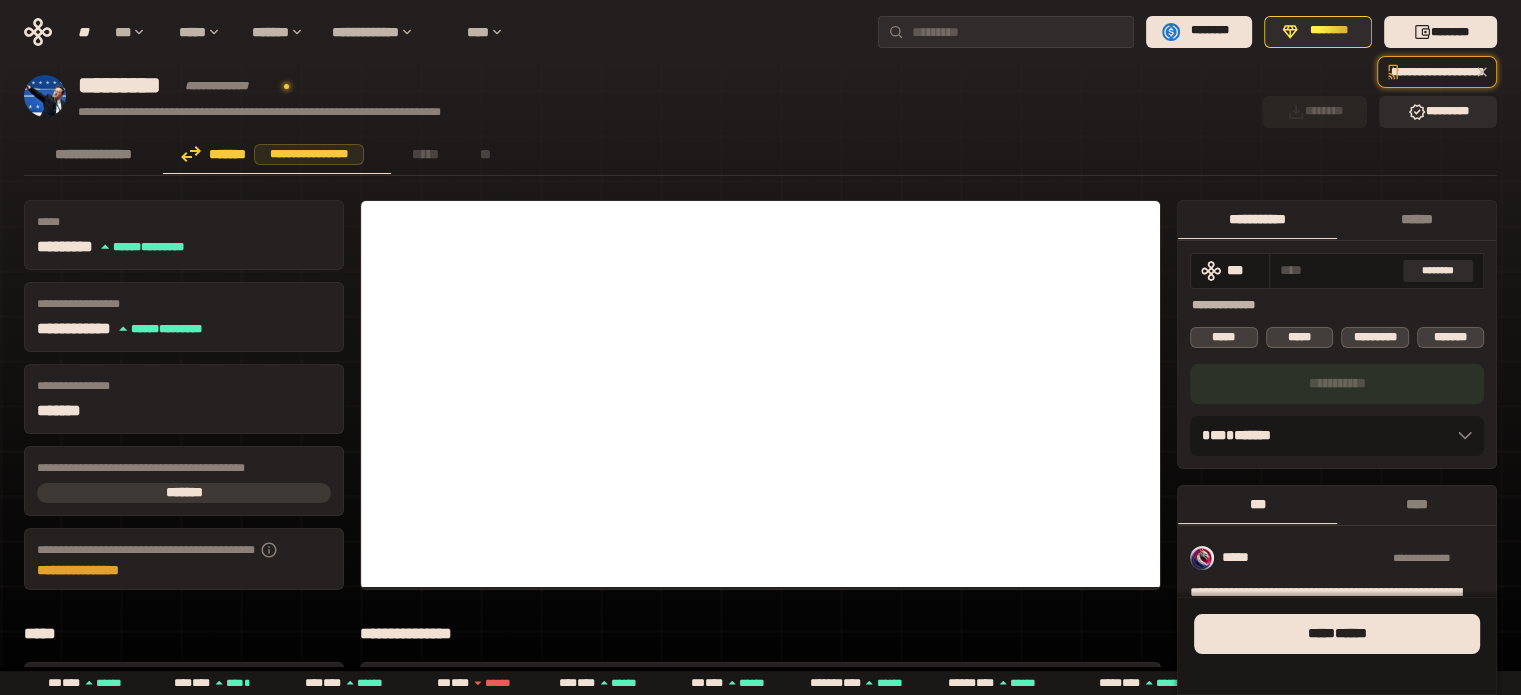 click on "**********" at bounding box center [78, 570] 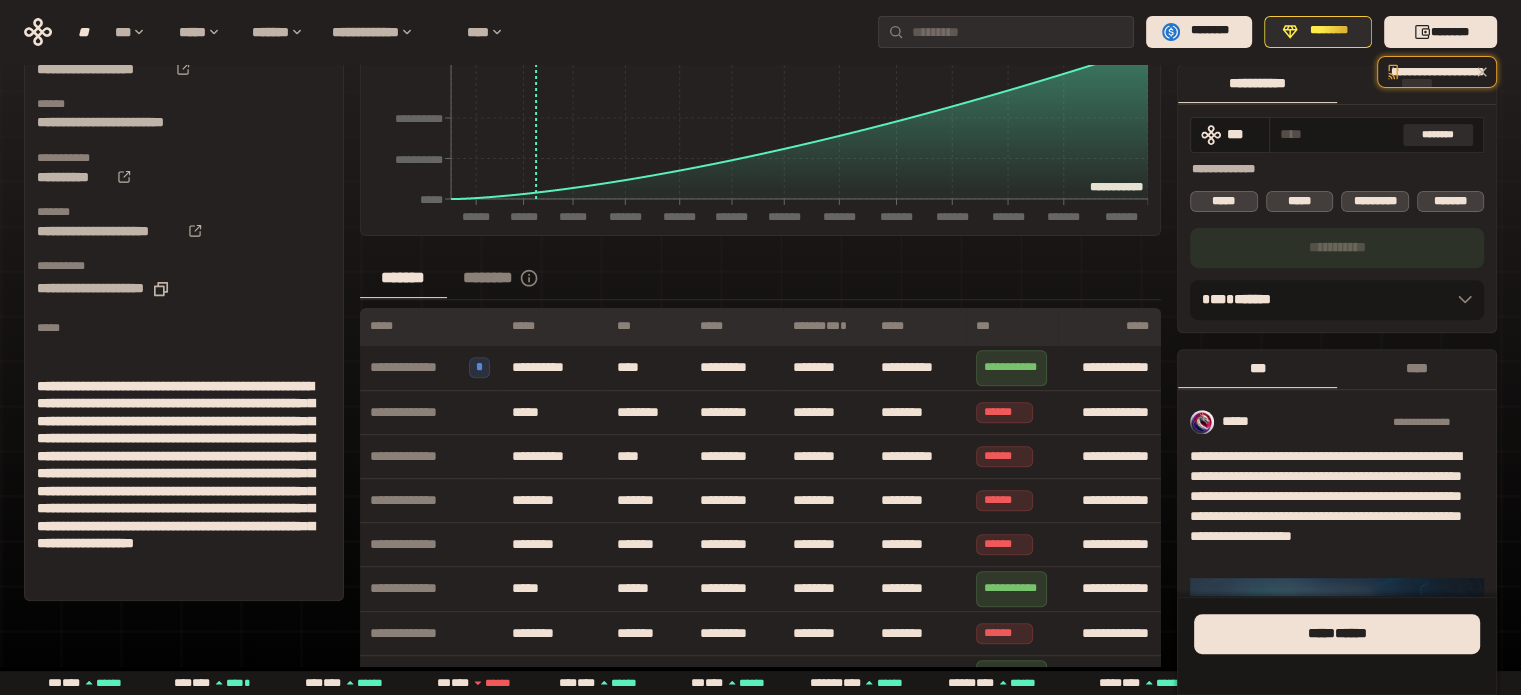 scroll, scrollTop: 770, scrollLeft: 0, axis: vertical 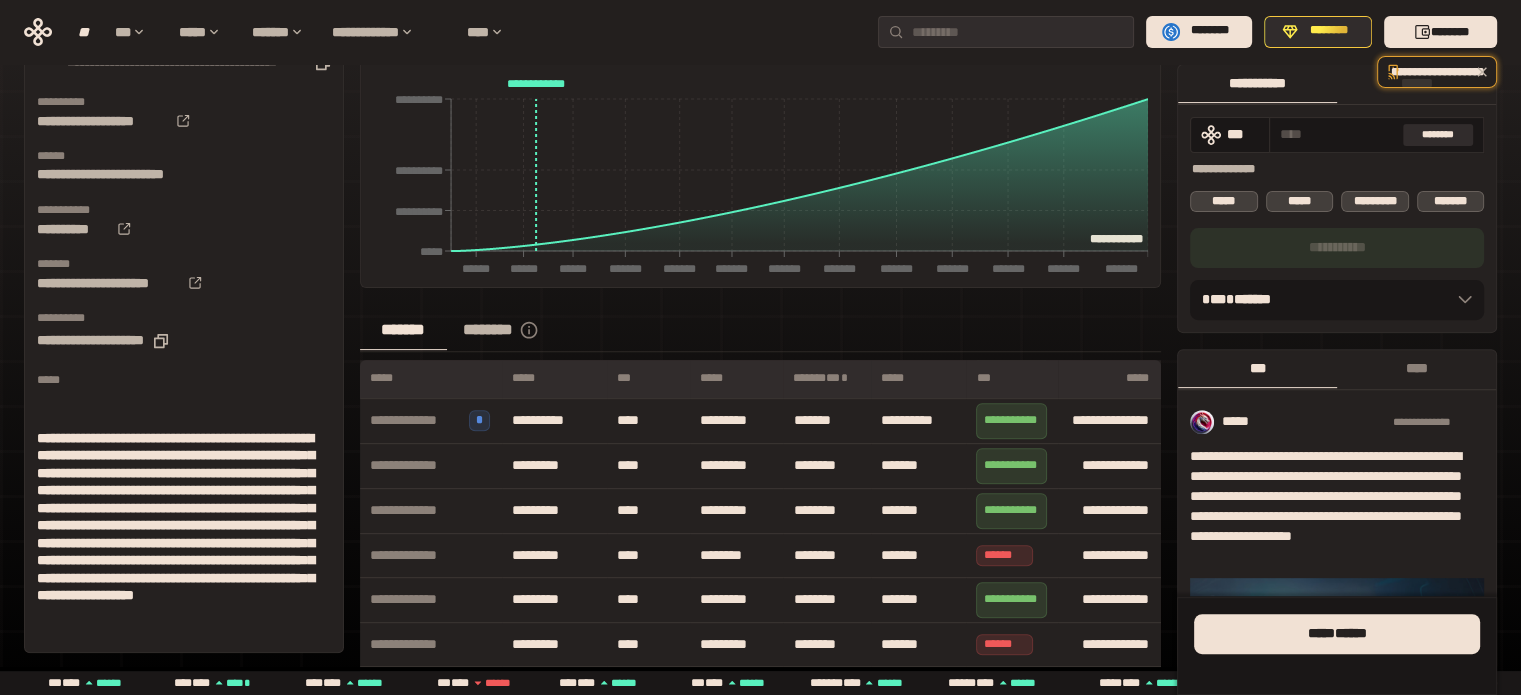 click on "********" at bounding box center (488, 329) 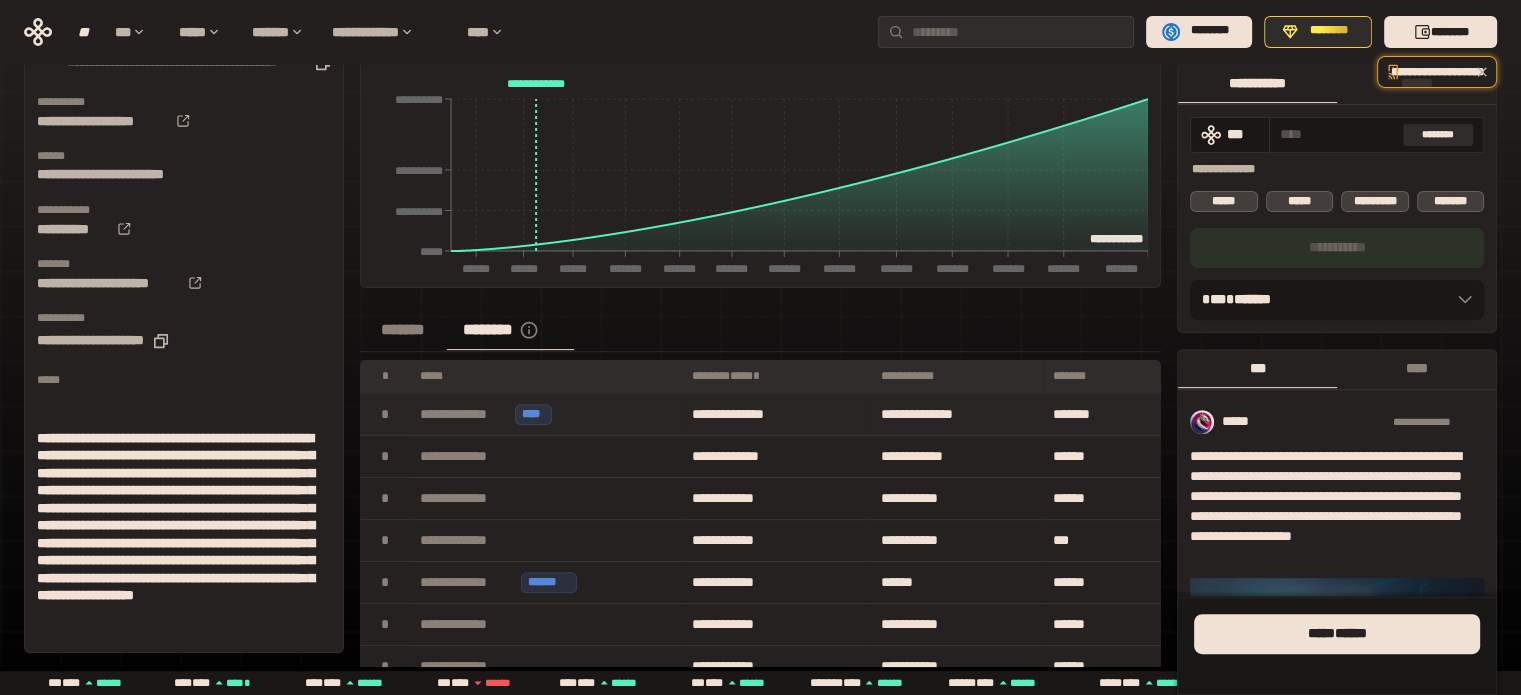 click on "****" at bounding box center (531, 414) 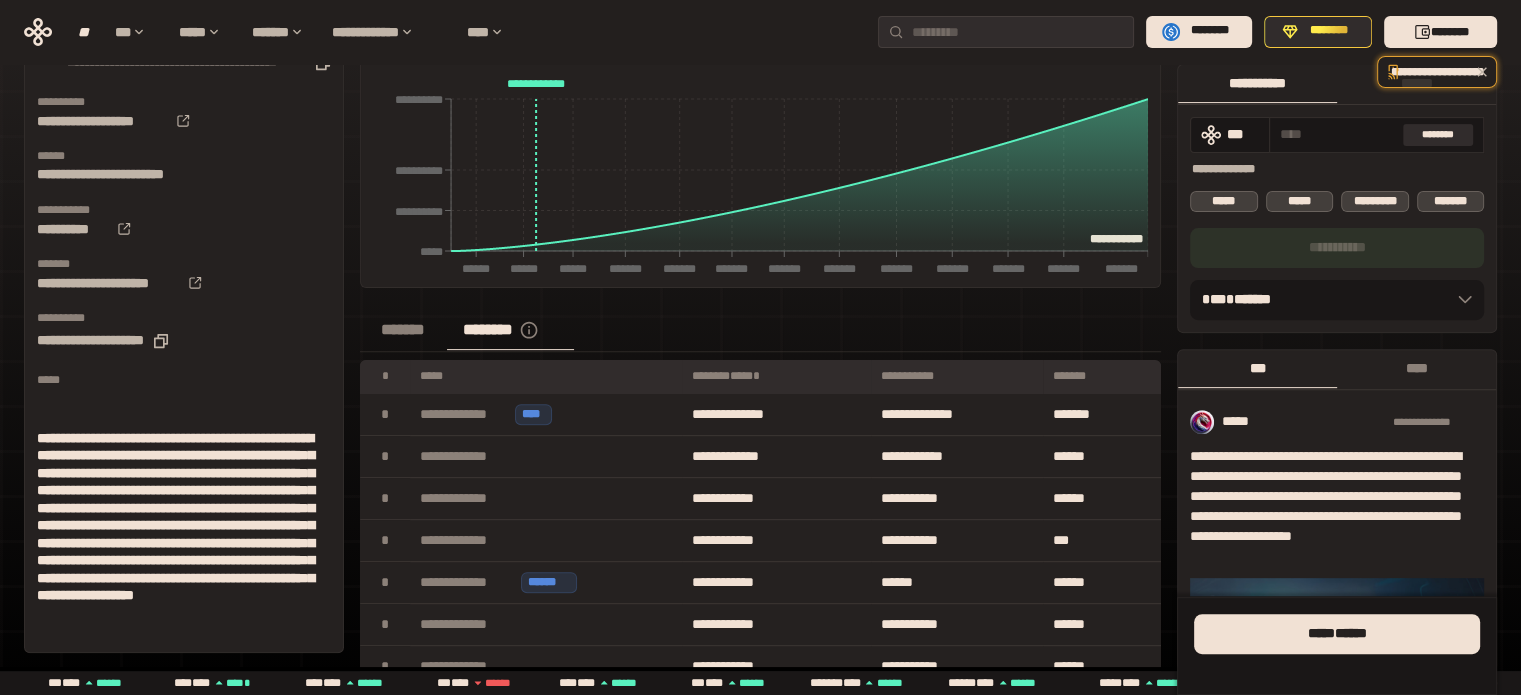 click on "*******" at bounding box center [1069, 376] 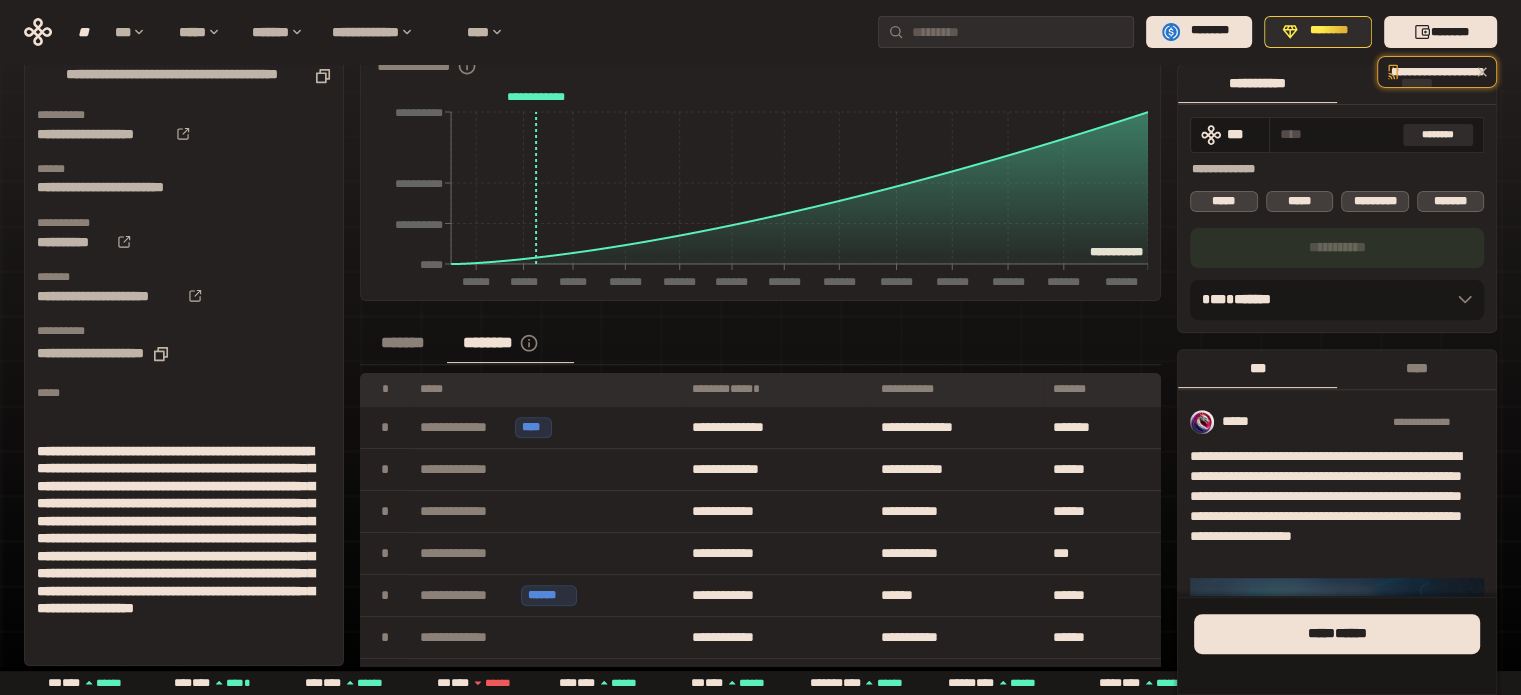 scroll, scrollTop: 544, scrollLeft: 0, axis: vertical 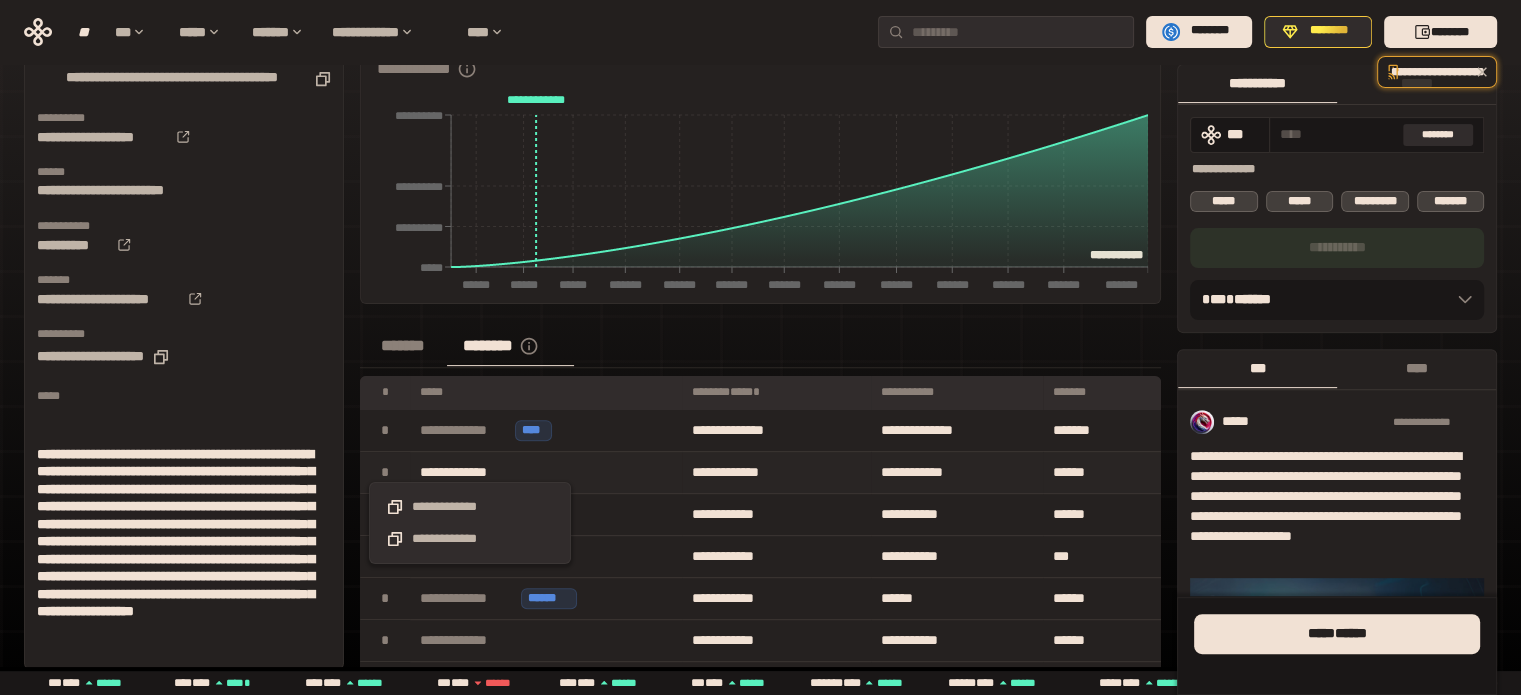click on "**********" at bounding box center (469, 473) 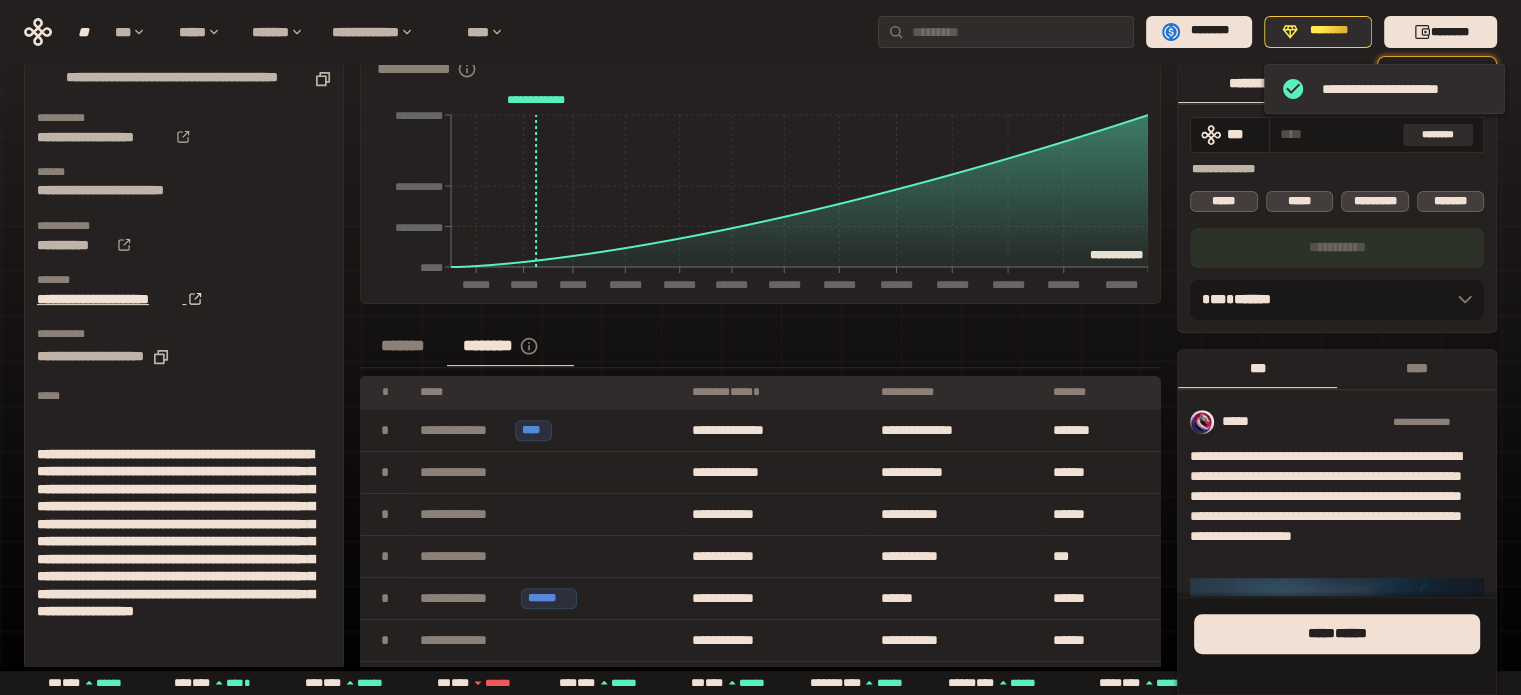 click on "**********" at bounding box center (93, 299) 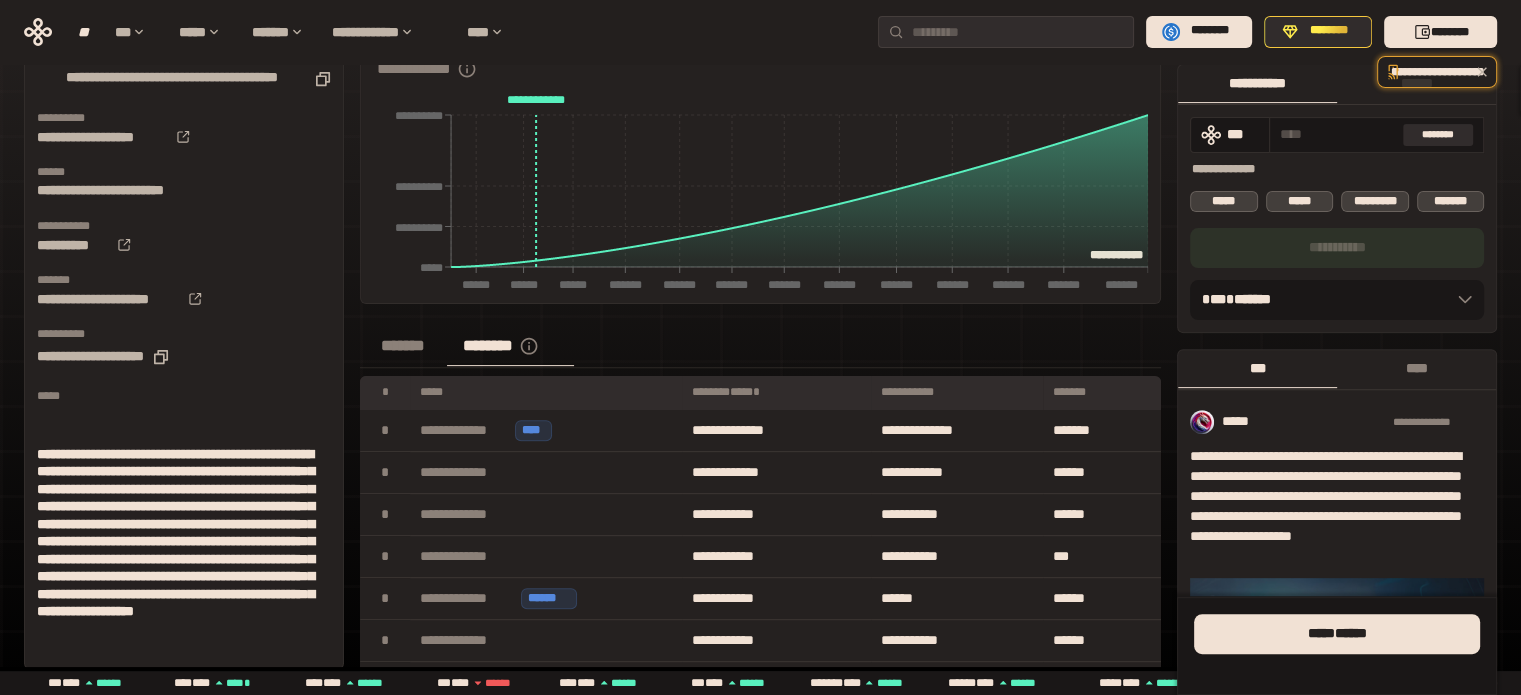 click on "**********" at bounding box center [63, 245] 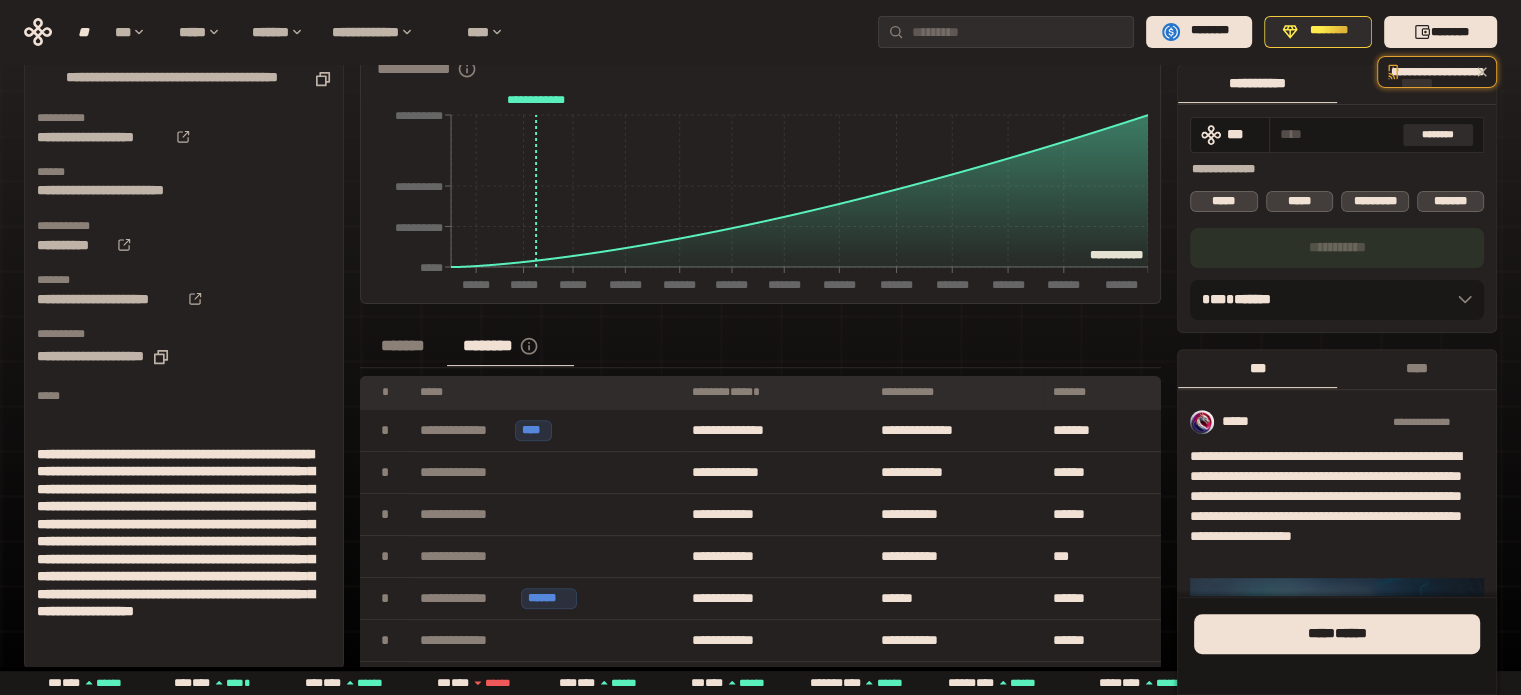 click on "**********" 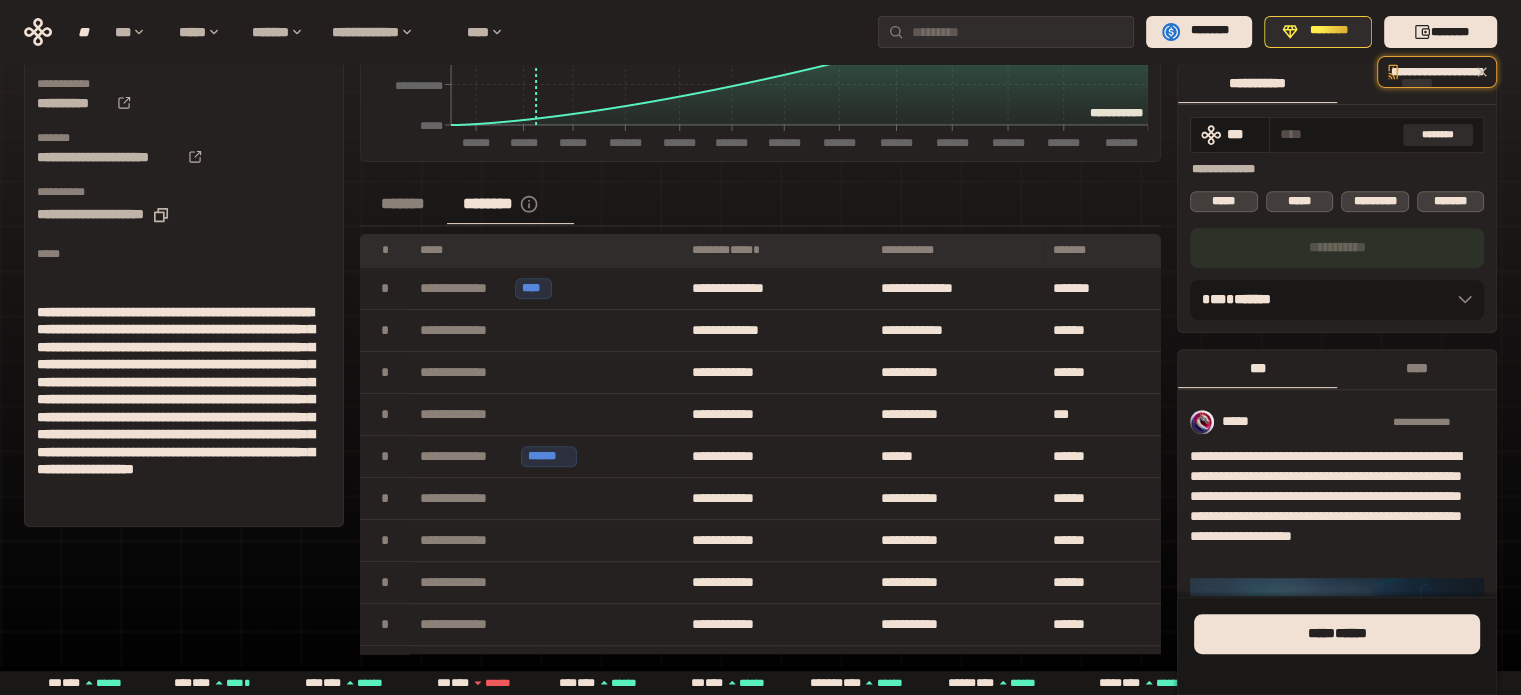 click on "*******" at bounding box center [403, 203] 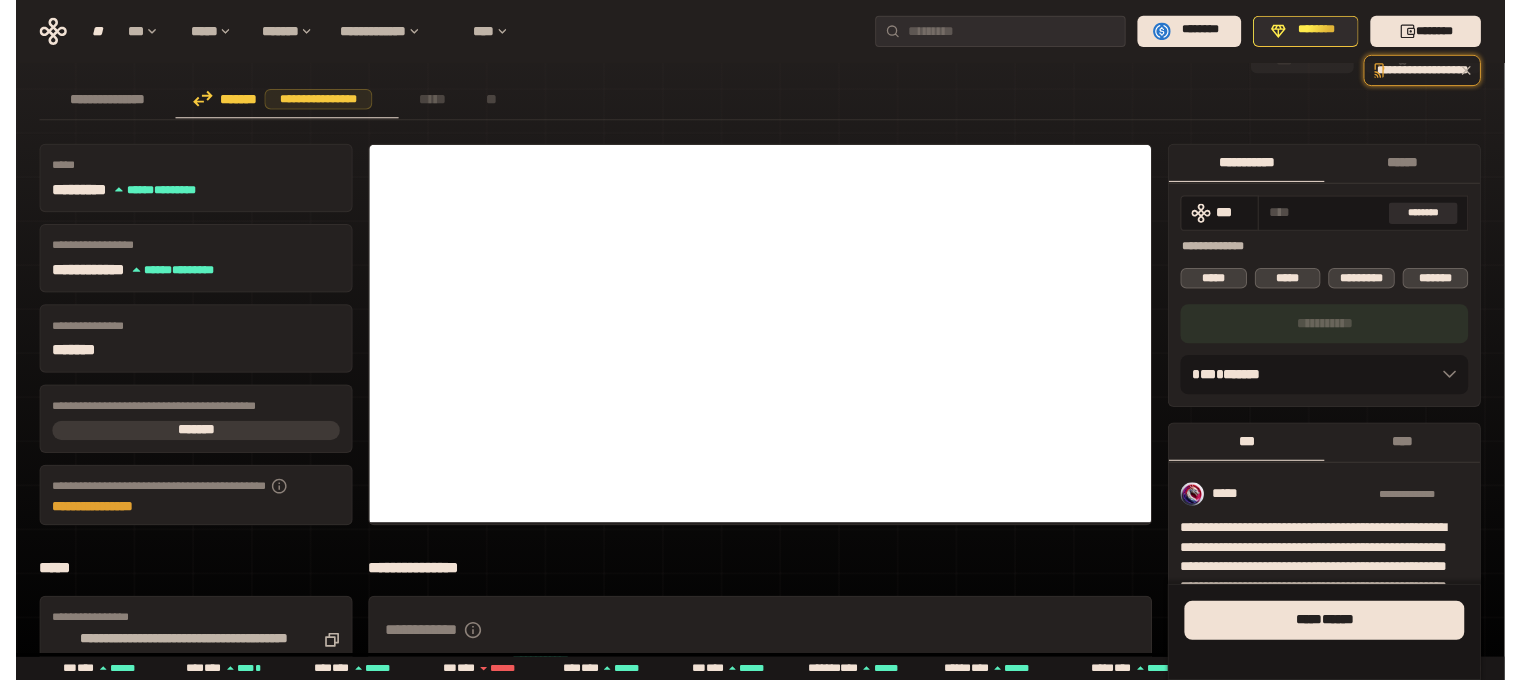 scroll, scrollTop: 100, scrollLeft: 0, axis: vertical 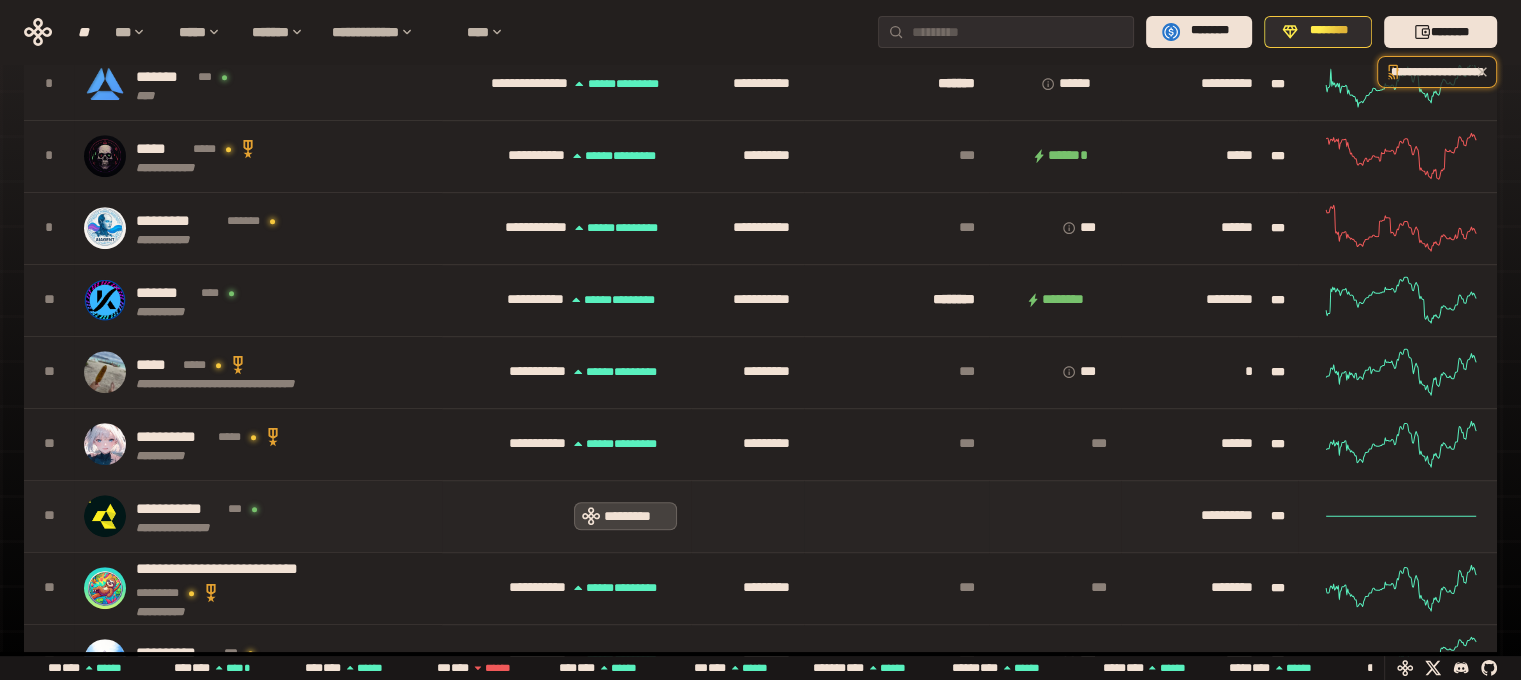 click on "*********" at bounding box center [566, 516] 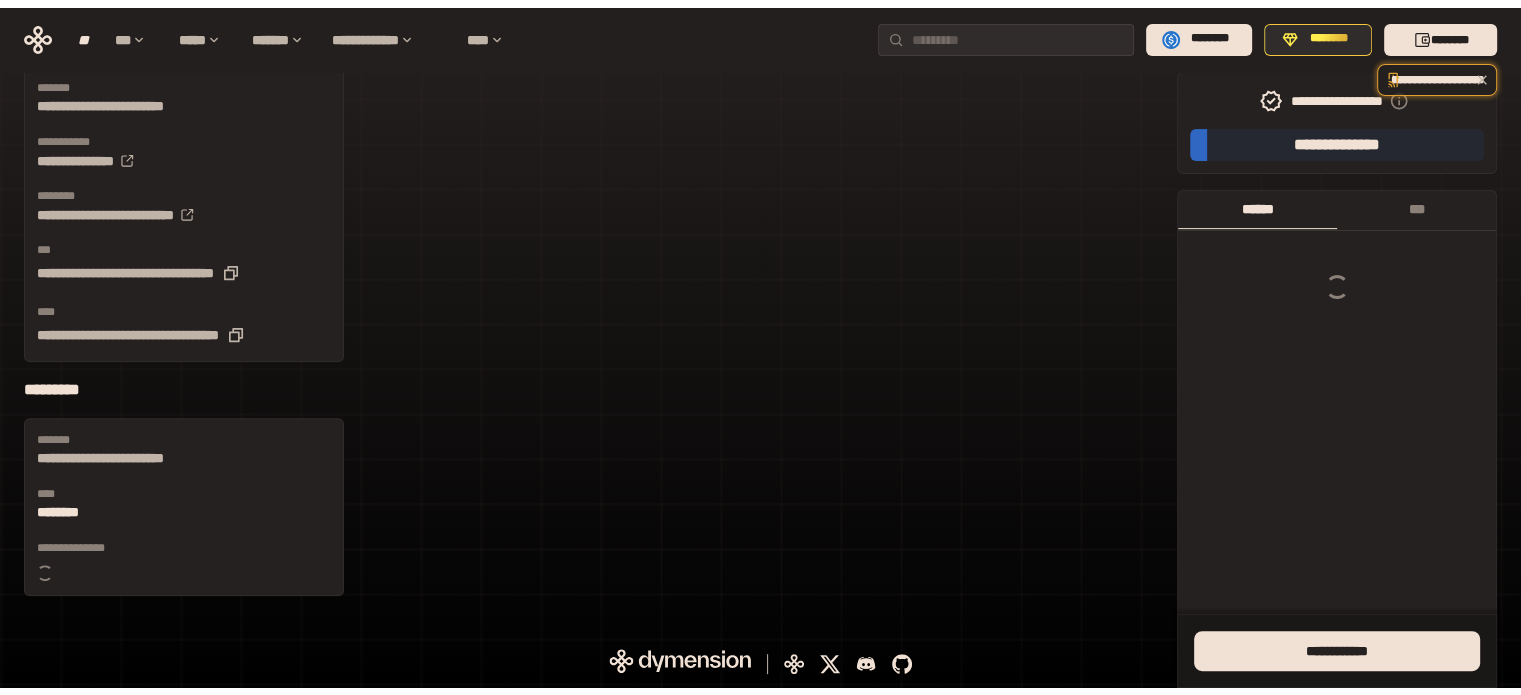 scroll, scrollTop: 0, scrollLeft: 0, axis: both 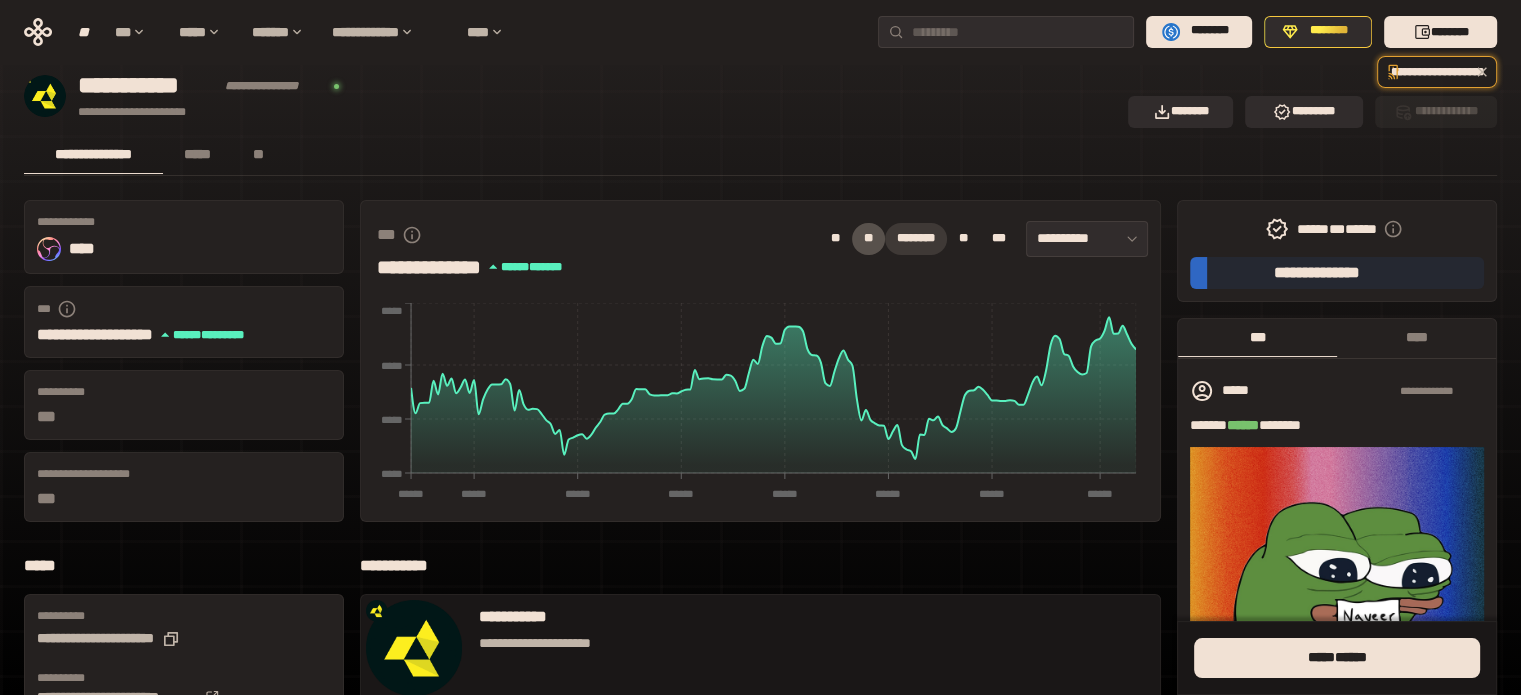 click on "********" at bounding box center (916, 238) 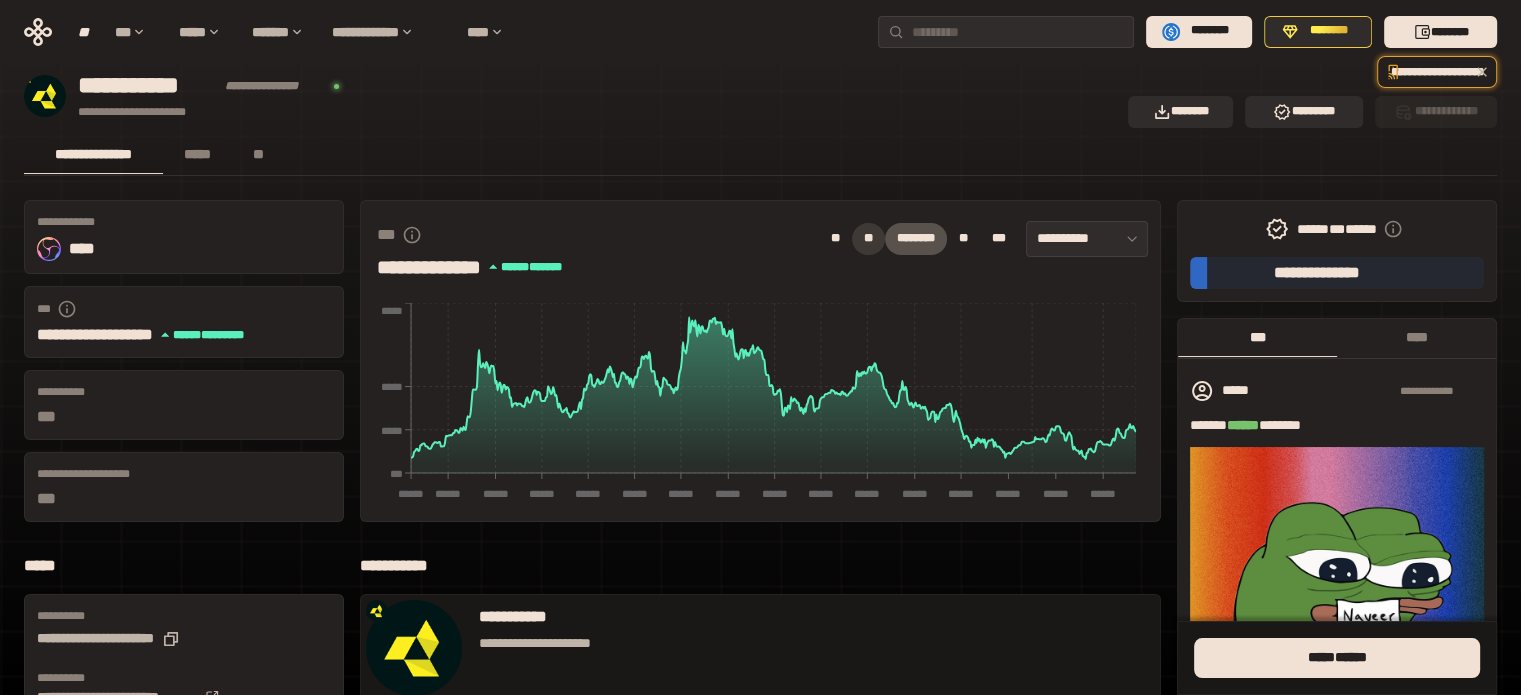 click on "**" at bounding box center (868, 239) 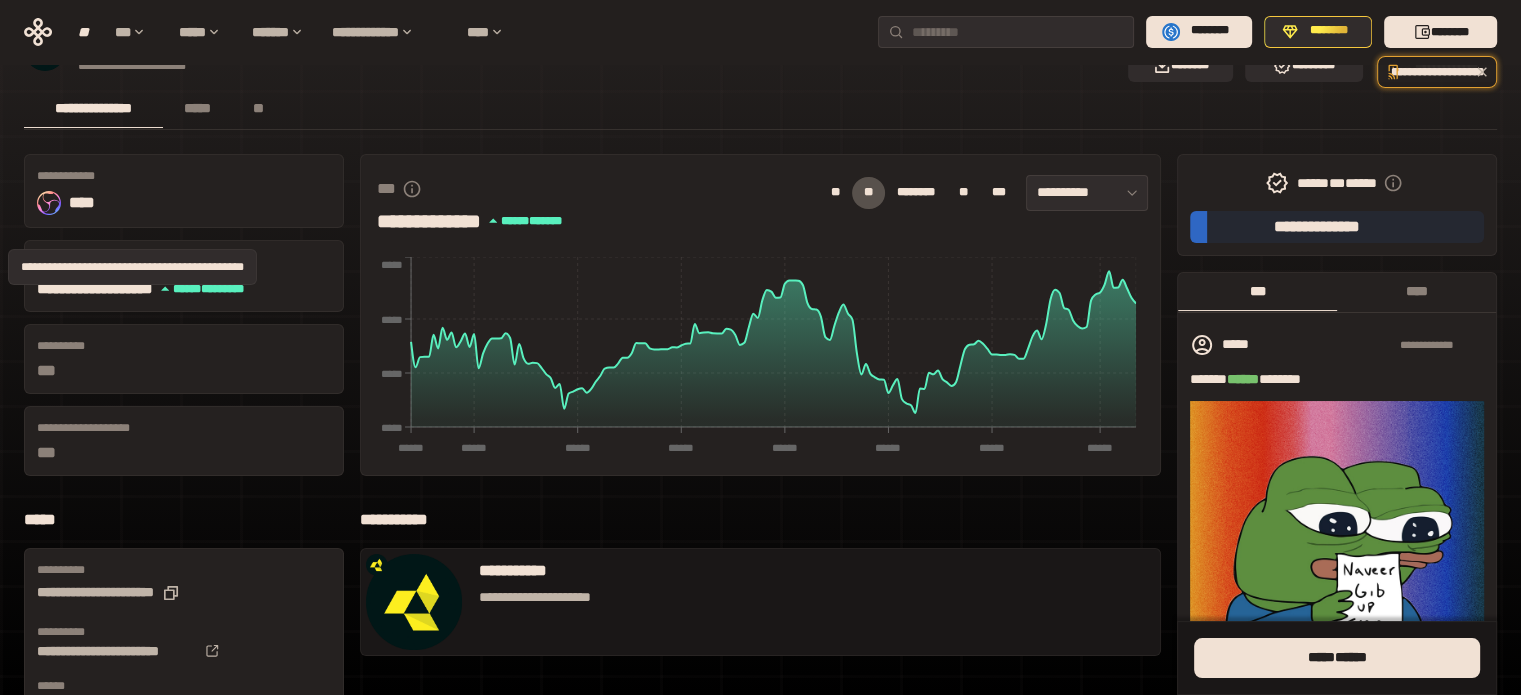 scroll, scrollTop: 300, scrollLeft: 0, axis: vertical 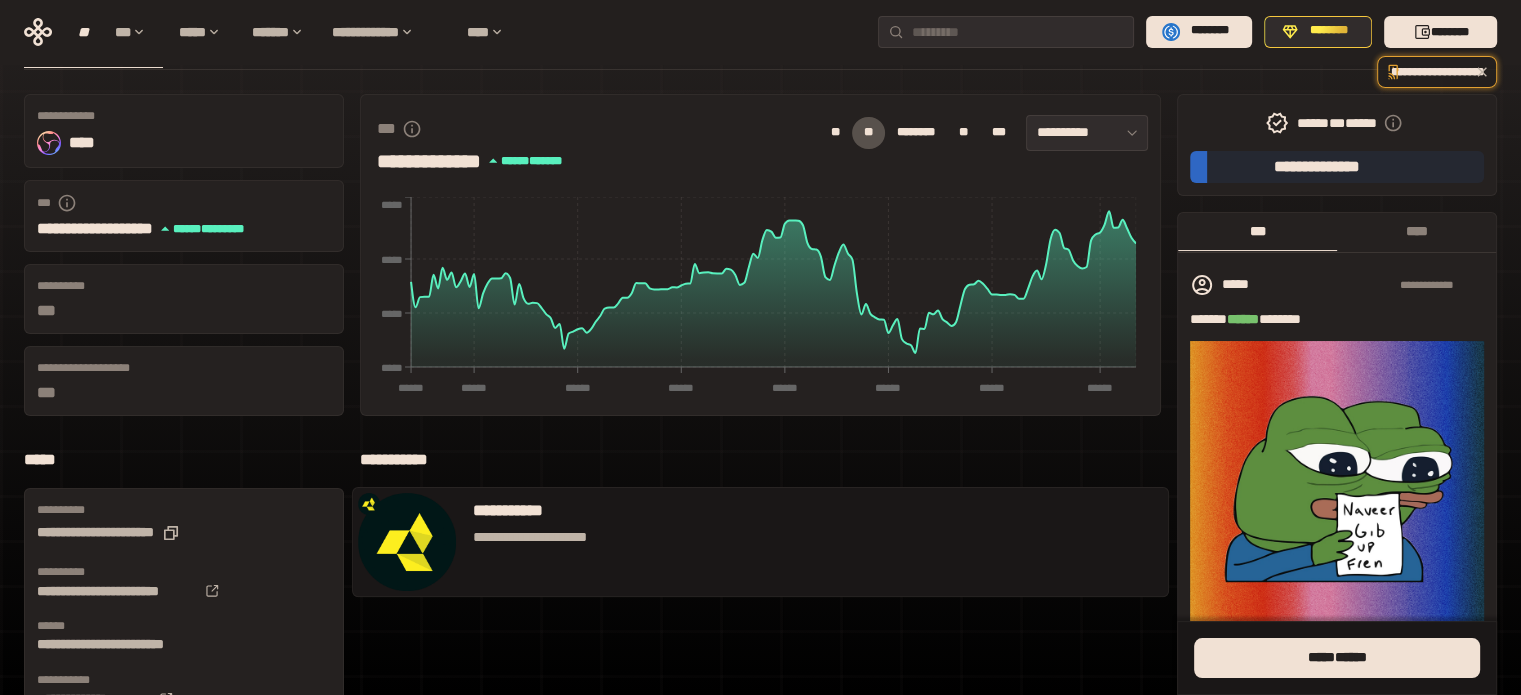 click at bounding box center [407, 542] 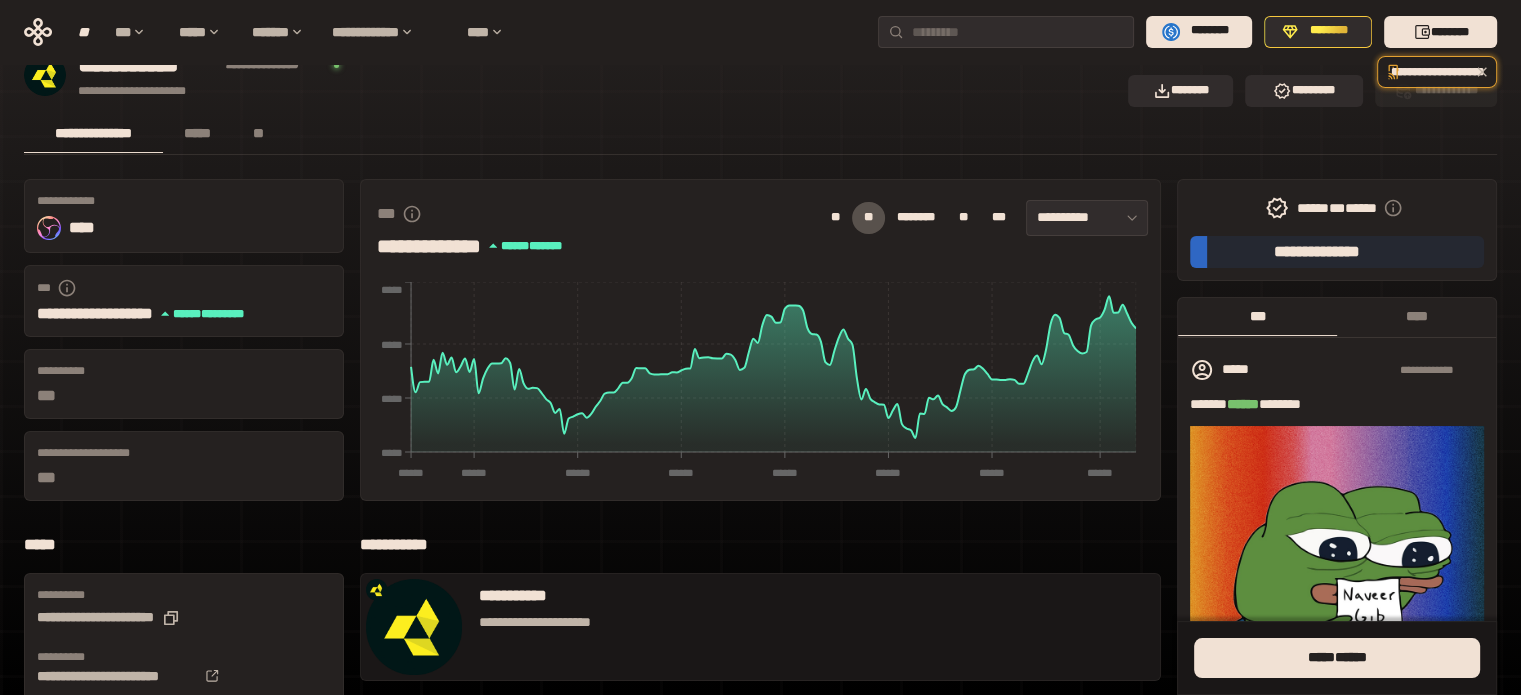 scroll, scrollTop: 0, scrollLeft: 0, axis: both 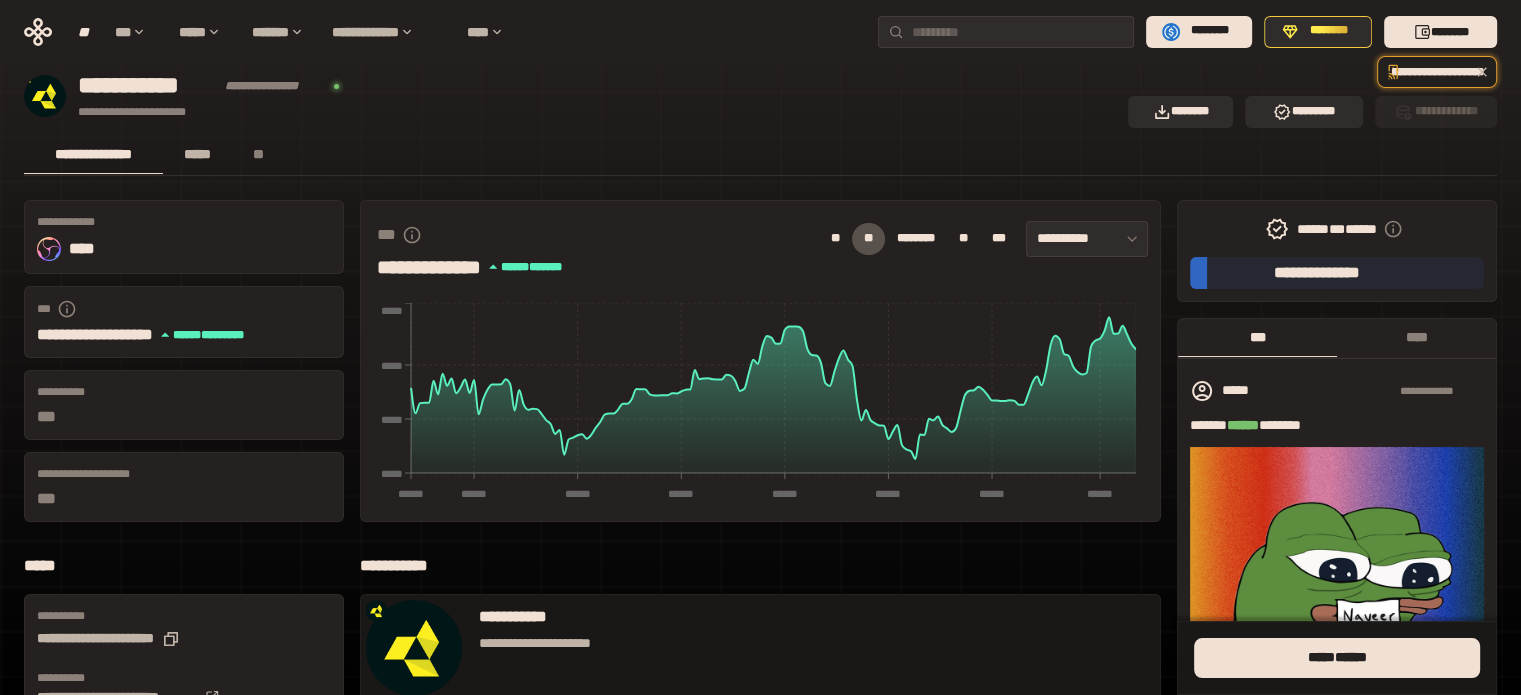 click on "*****" at bounding box center [197, 154] 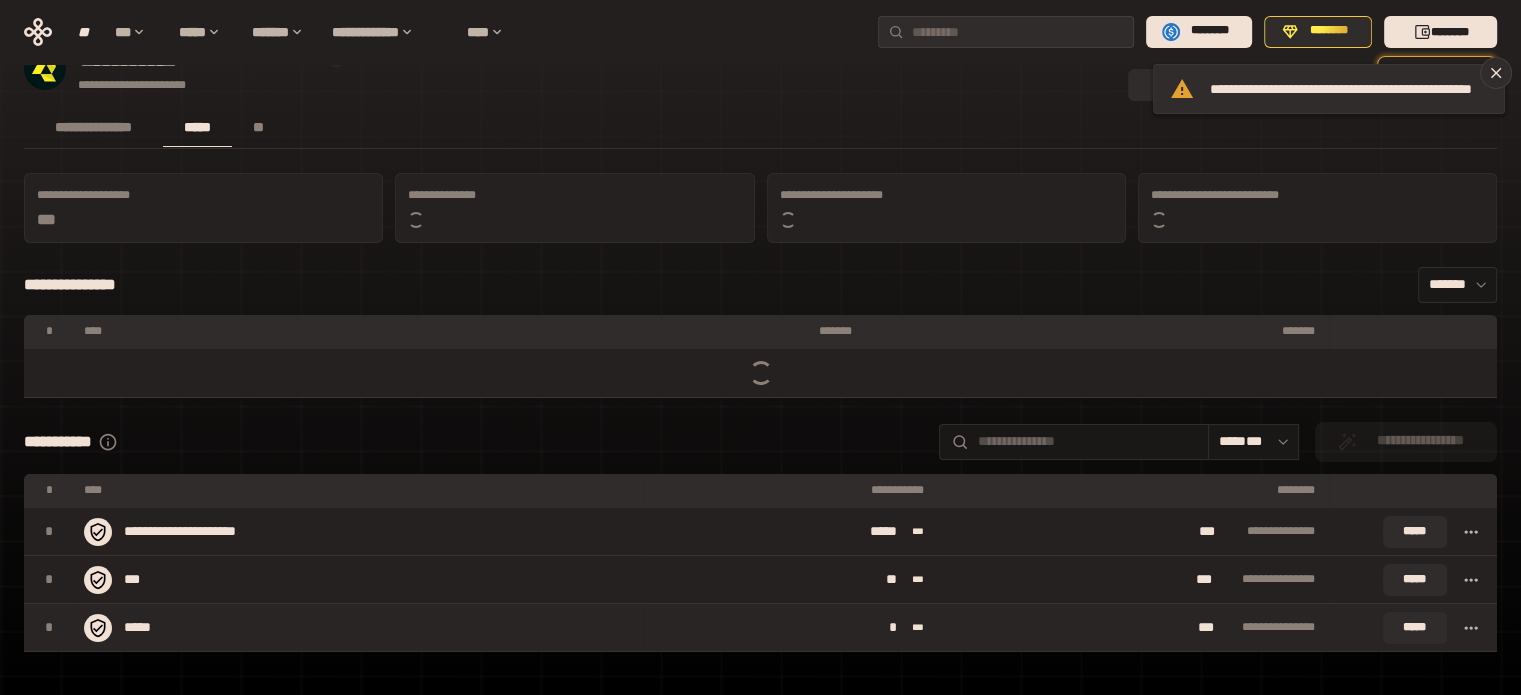 scroll, scrollTop: 75, scrollLeft: 0, axis: vertical 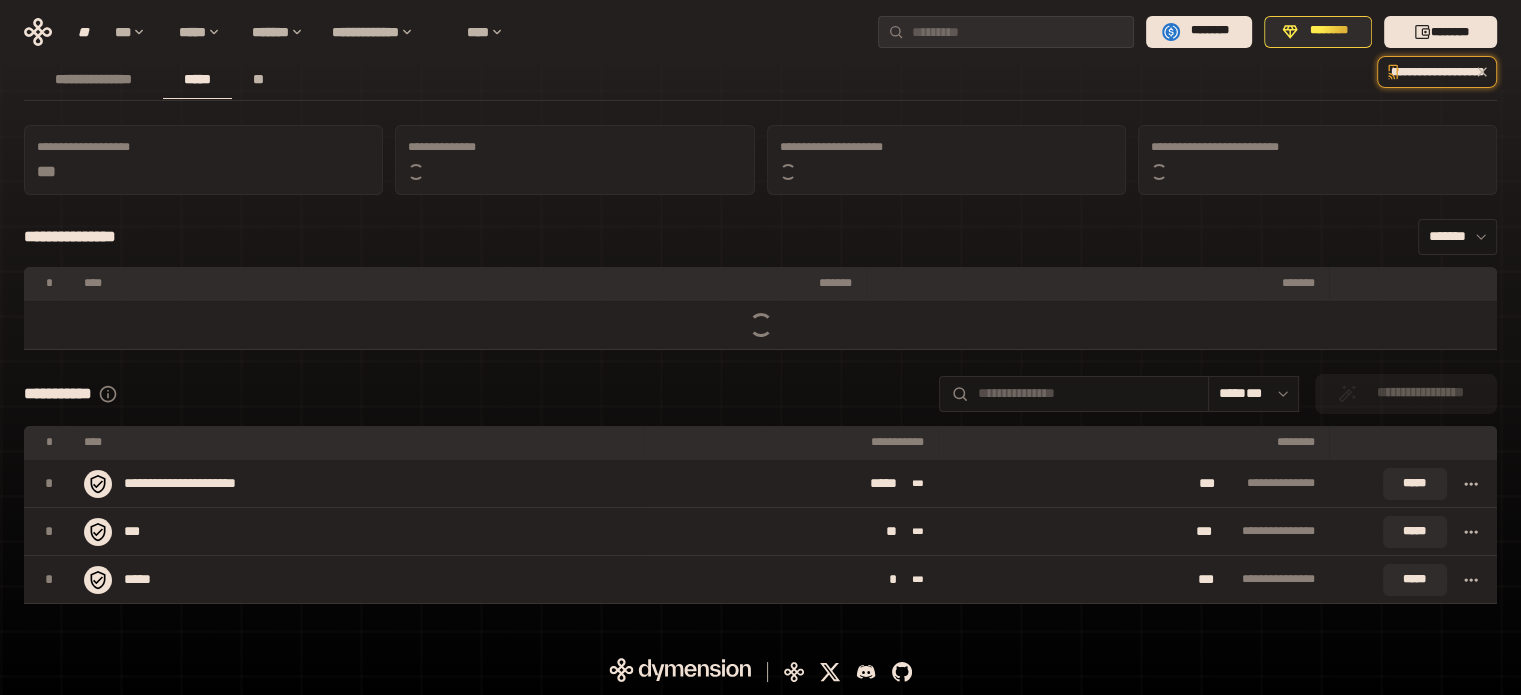 click on "**" at bounding box center [257, 80] 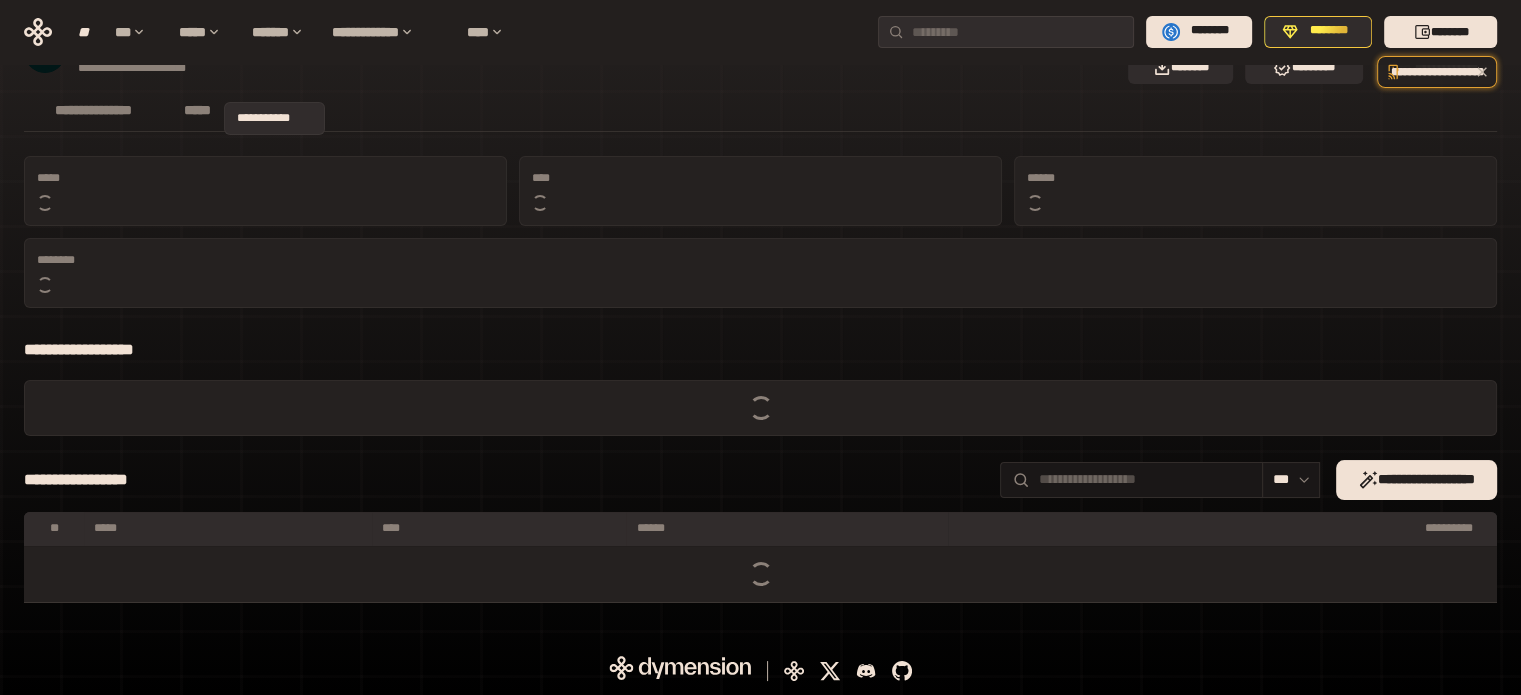scroll, scrollTop: 0, scrollLeft: 0, axis: both 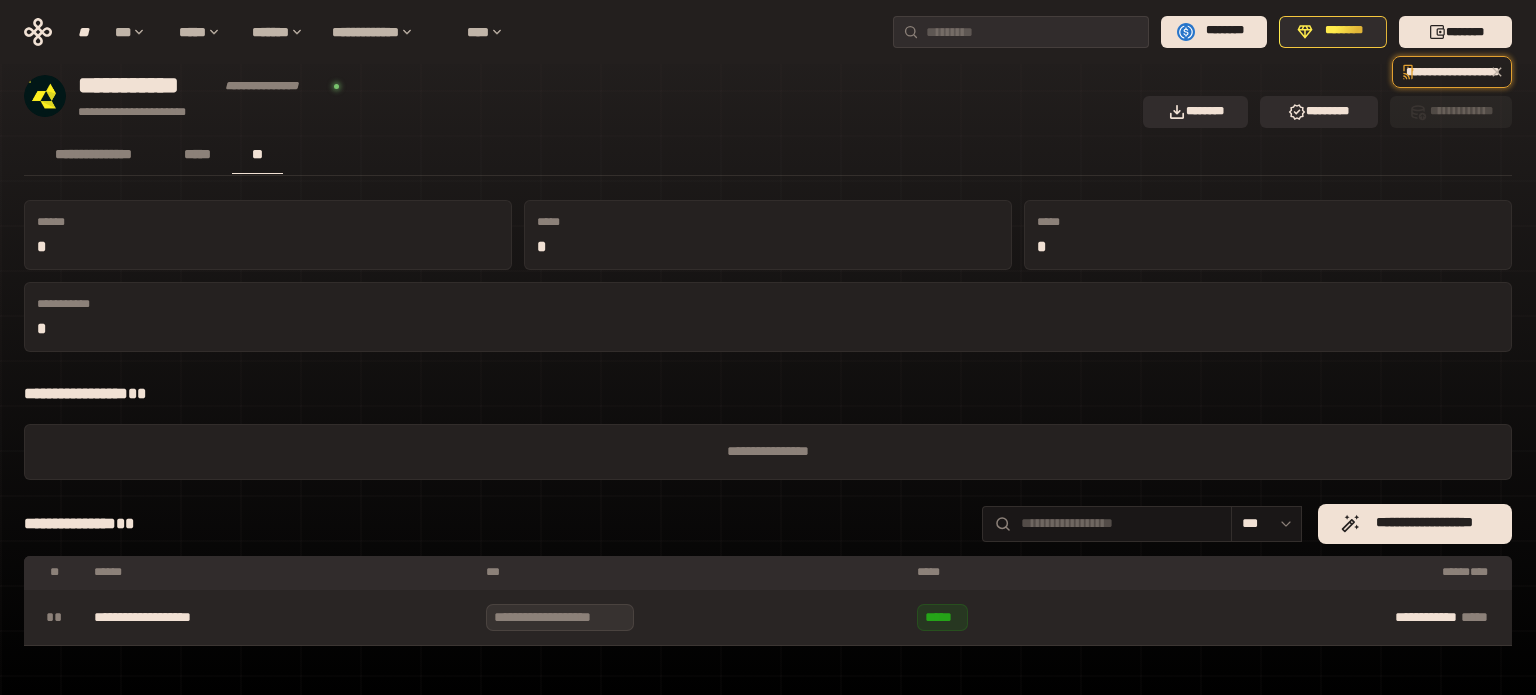 click on "**********" at bounding box center [542, 617] 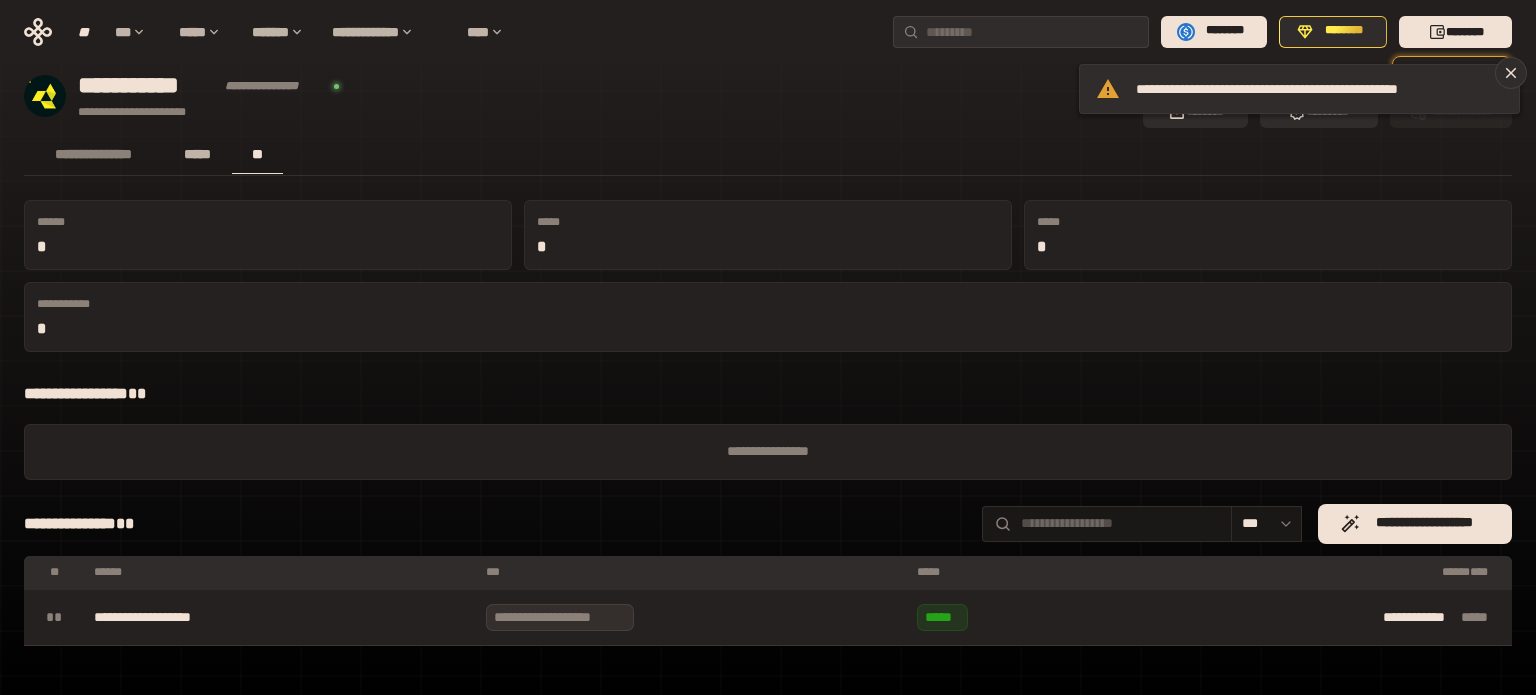 click on "*****" at bounding box center (198, 155) 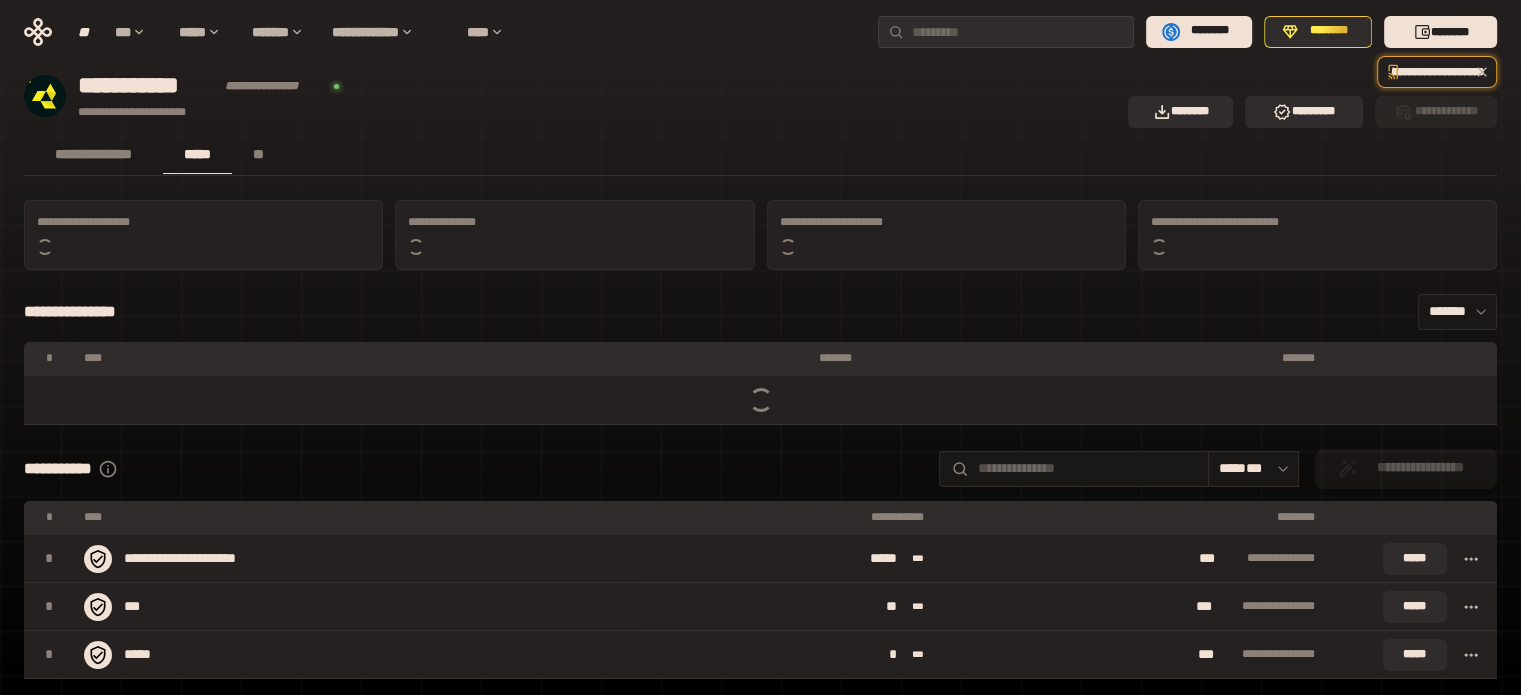 click on "**********" at bounding box center (93, 154) 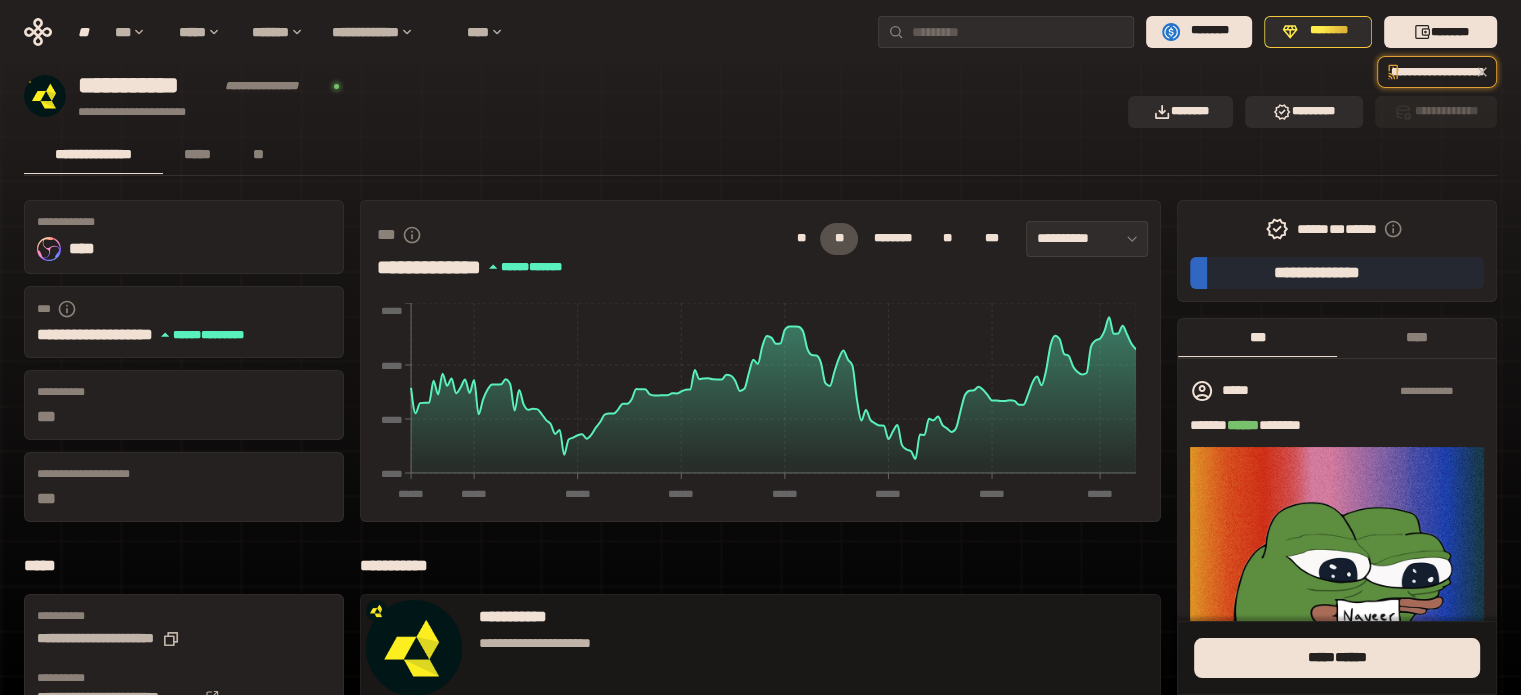 click on "****" at bounding box center (184, 249) 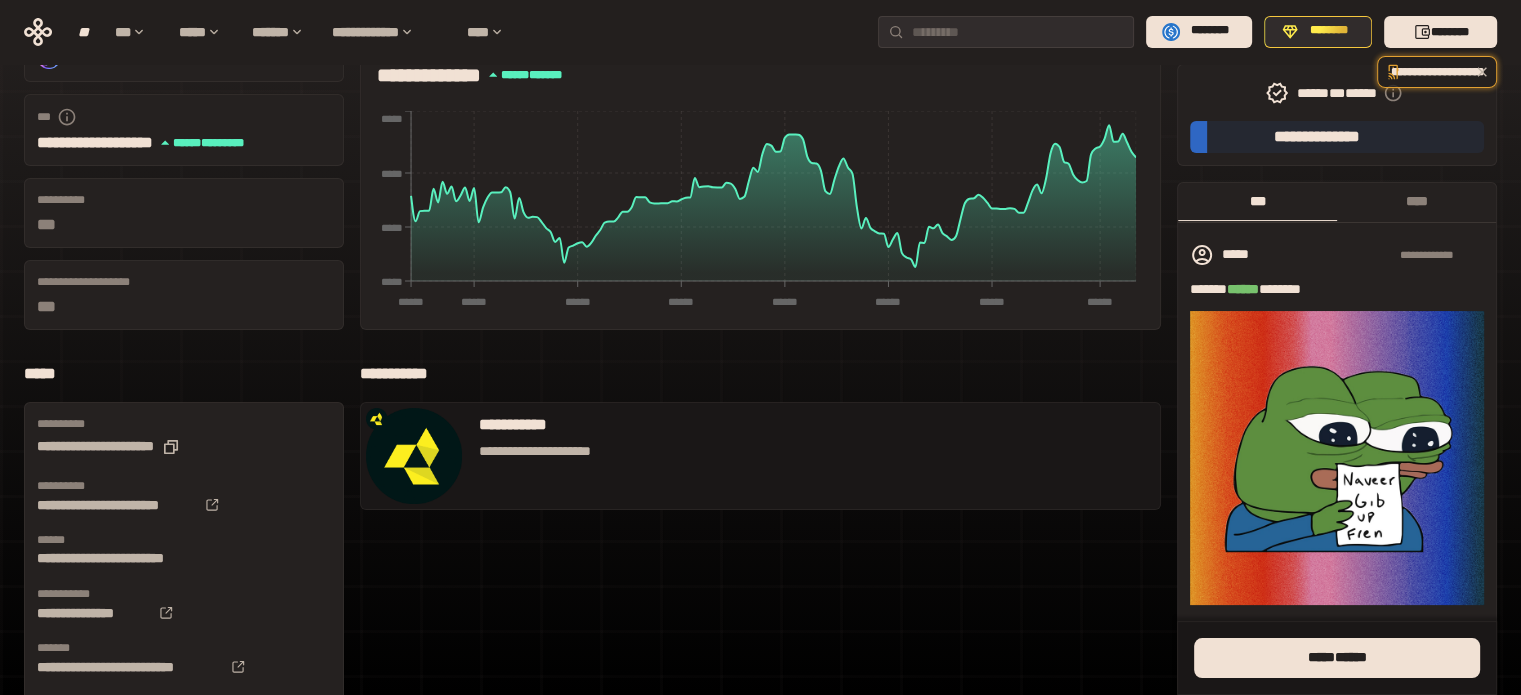 scroll, scrollTop: 200, scrollLeft: 0, axis: vertical 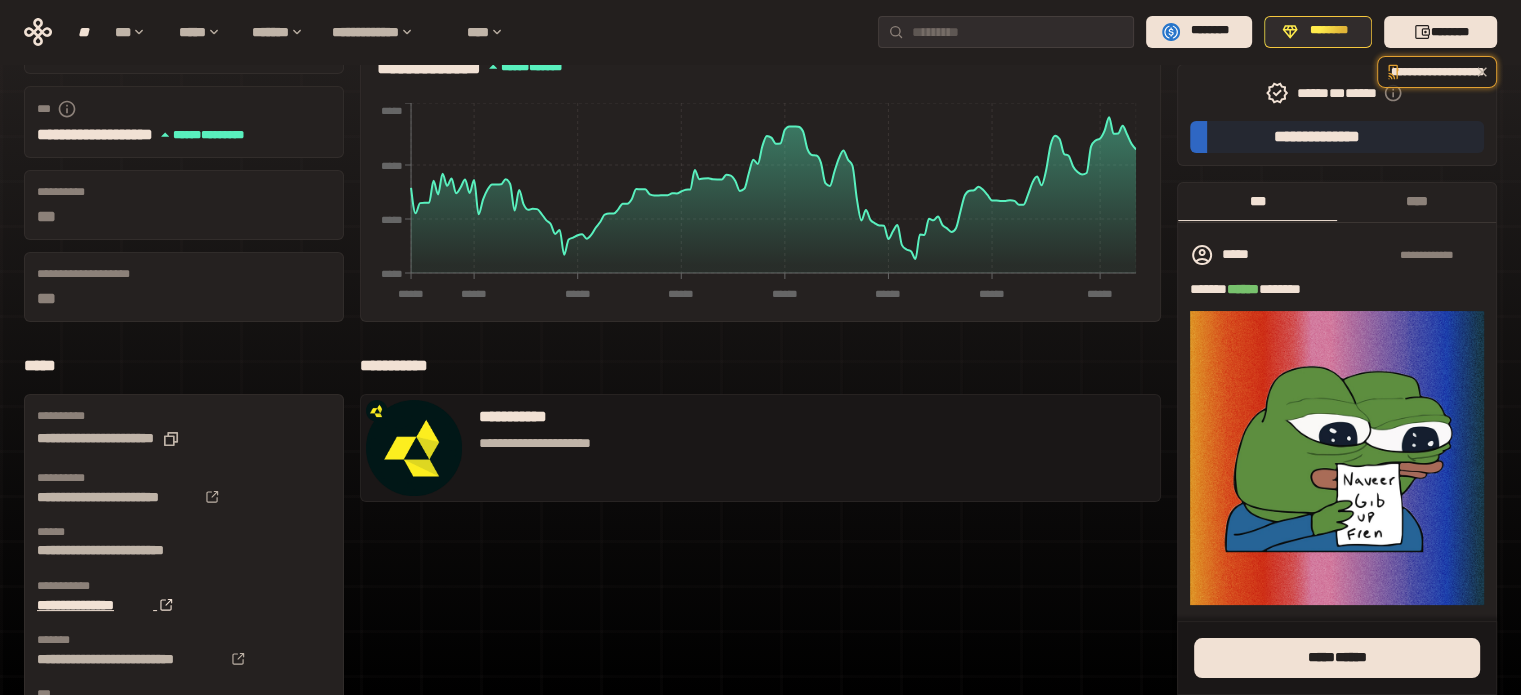 click on "**********" at bounding box center (75, 605) 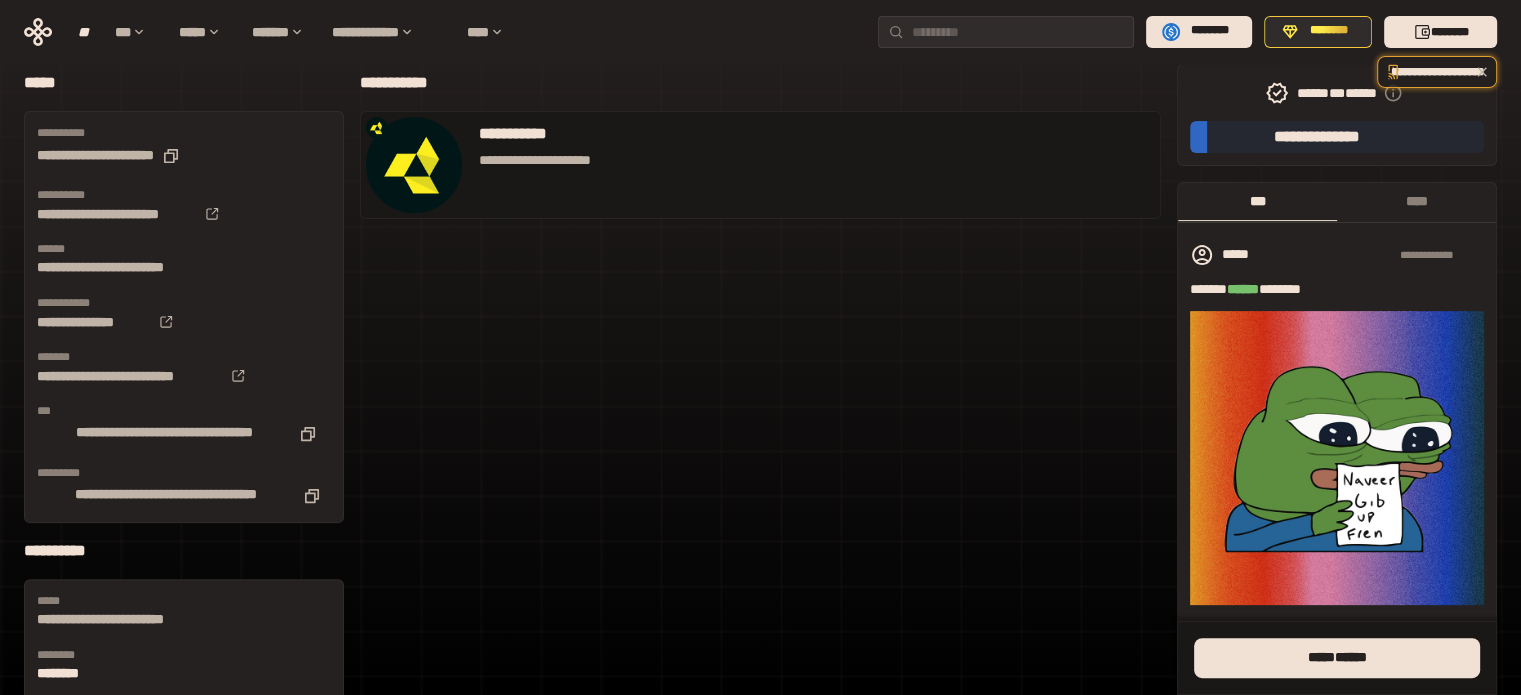 scroll, scrollTop: 500, scrollLeft: 0, axis: vertical 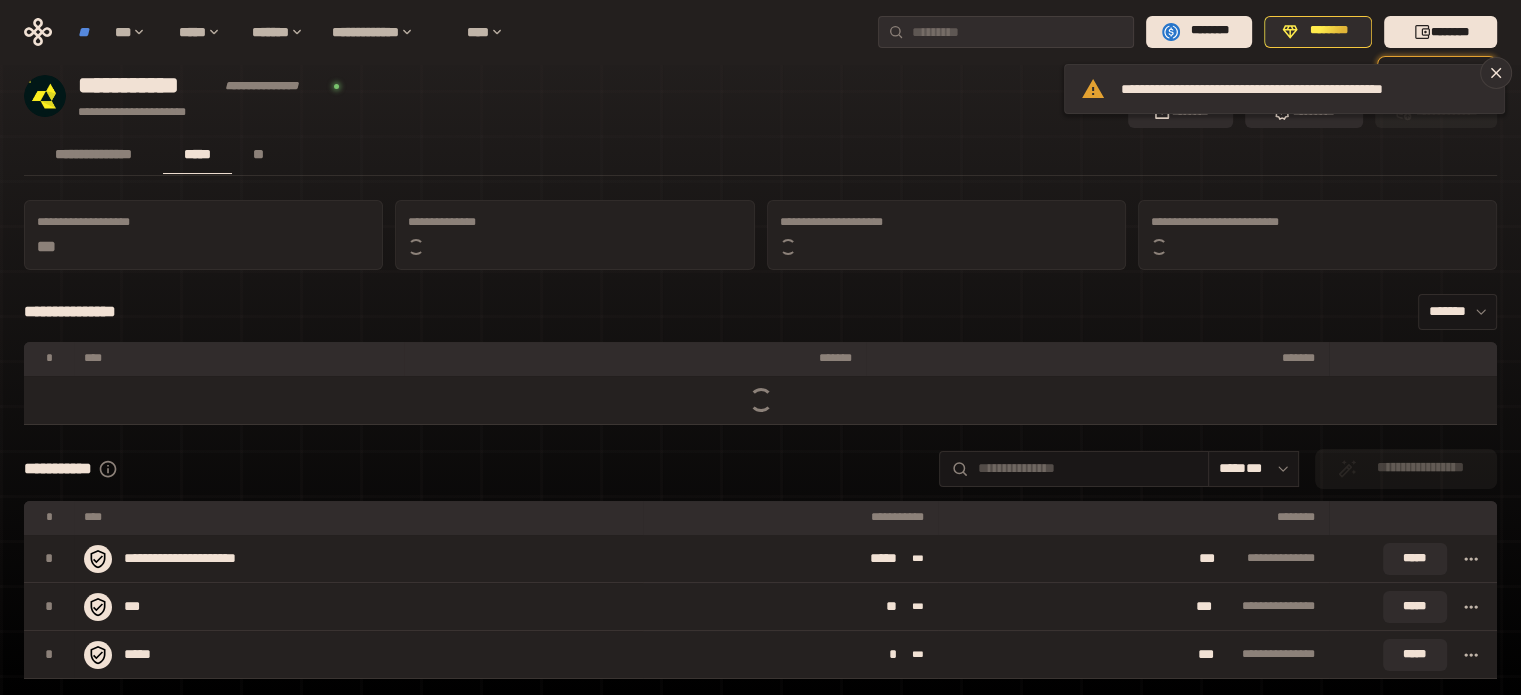 click on "**" at bounding box center [83, 32] 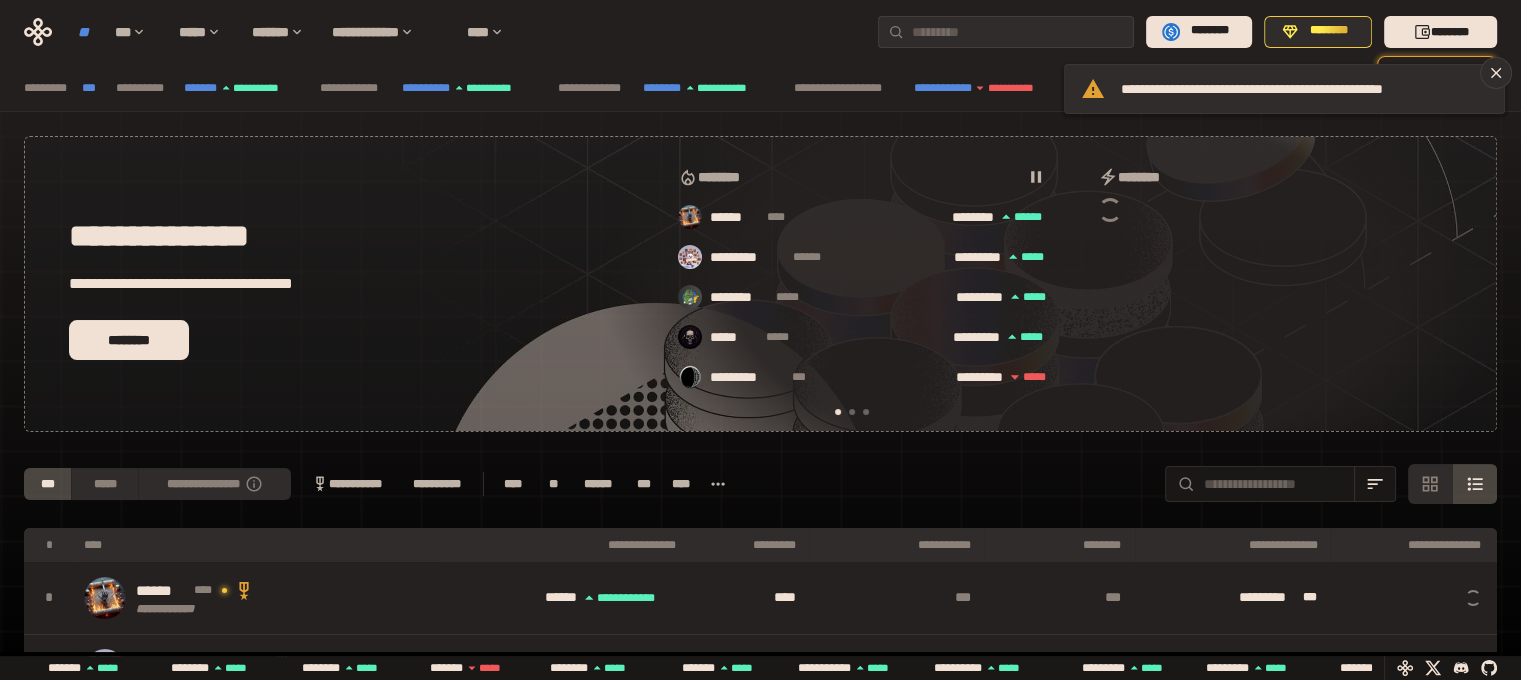 scroll, scrollTop: 0, scrollLeft: 16, axis: horizontal 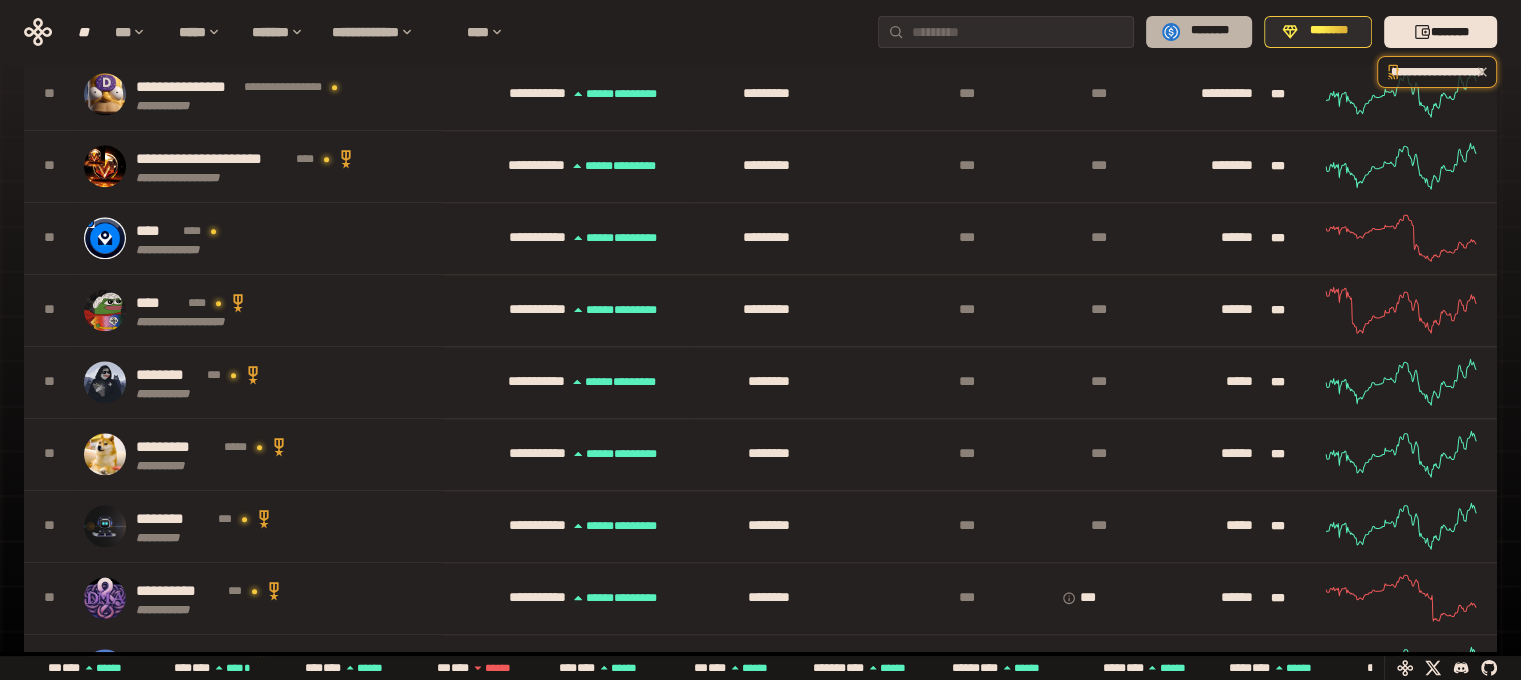click on "********" at bounding box center [1199, 32] 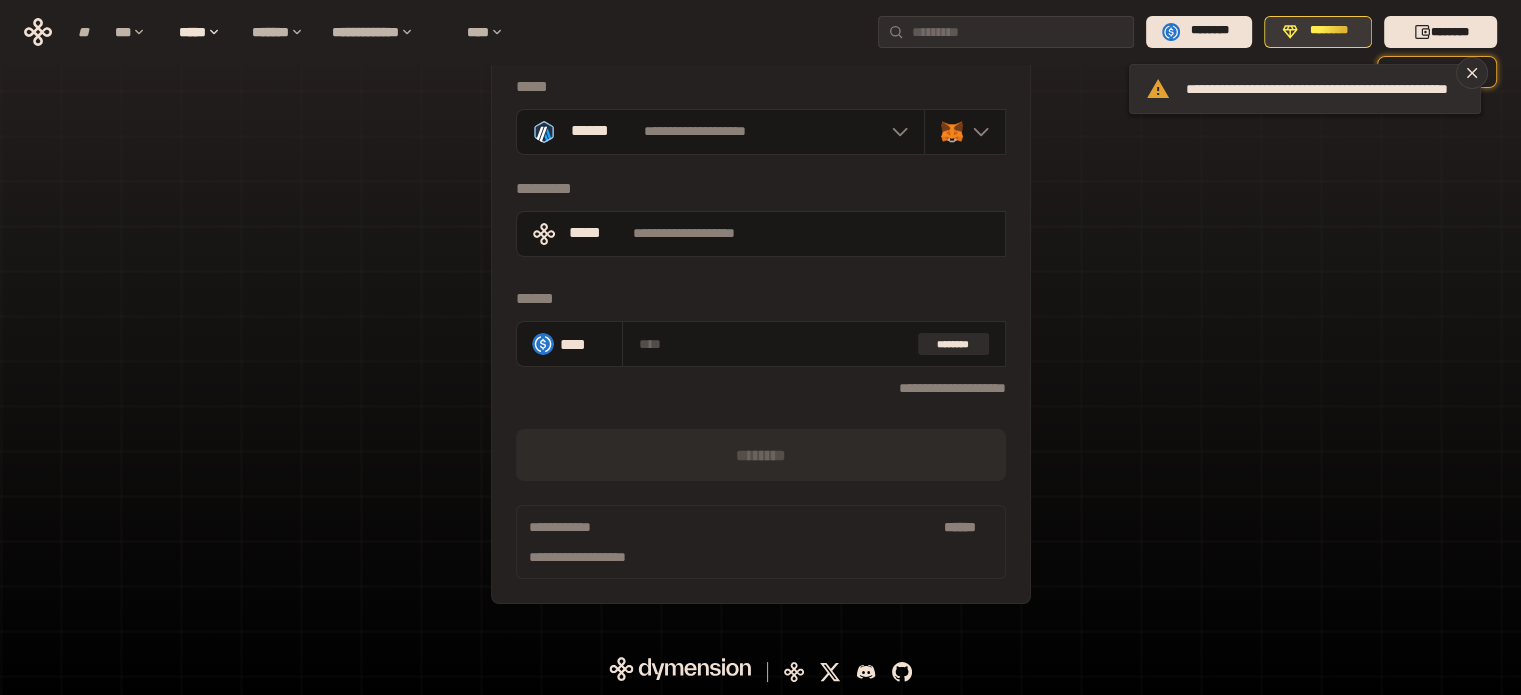 click on "********" at bounding box center (1329, 30) 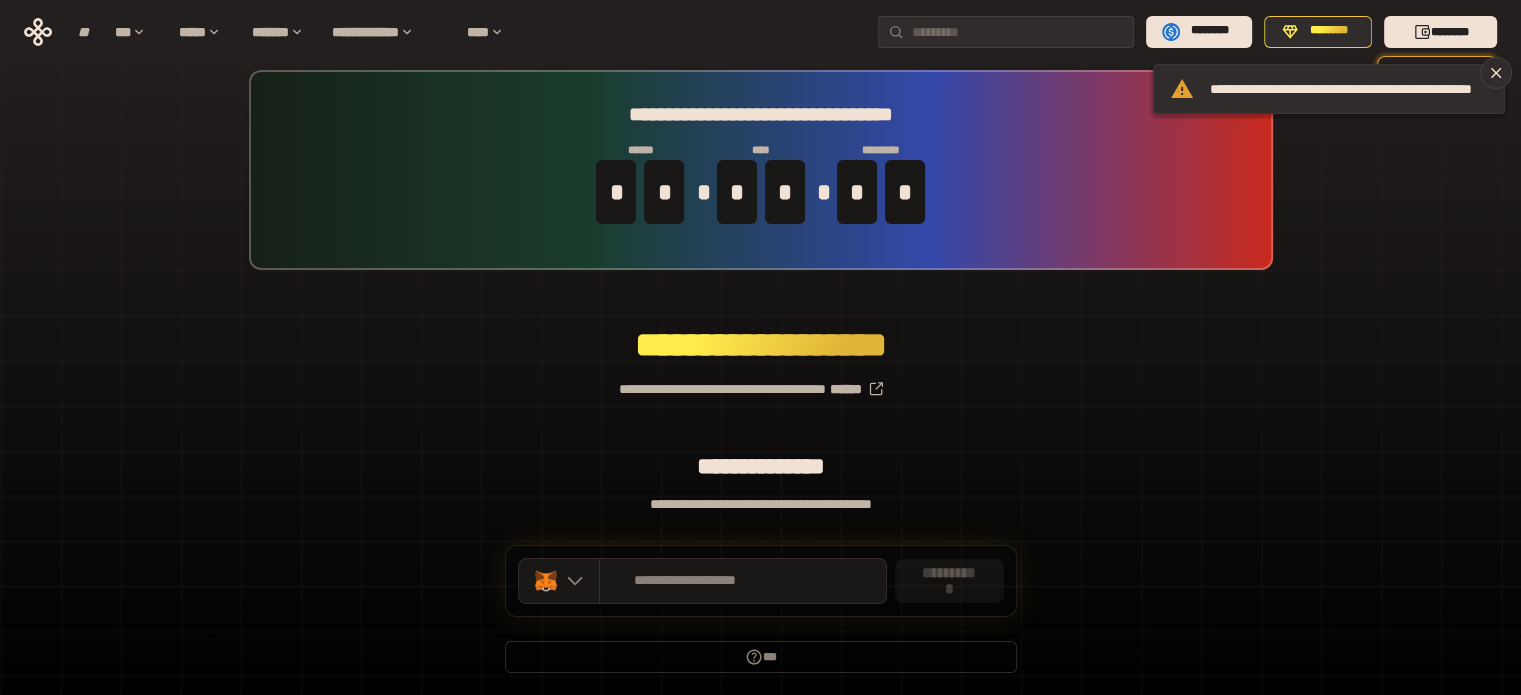 scroll, scrollTop: 0, scrollLeft: 0, axis: both 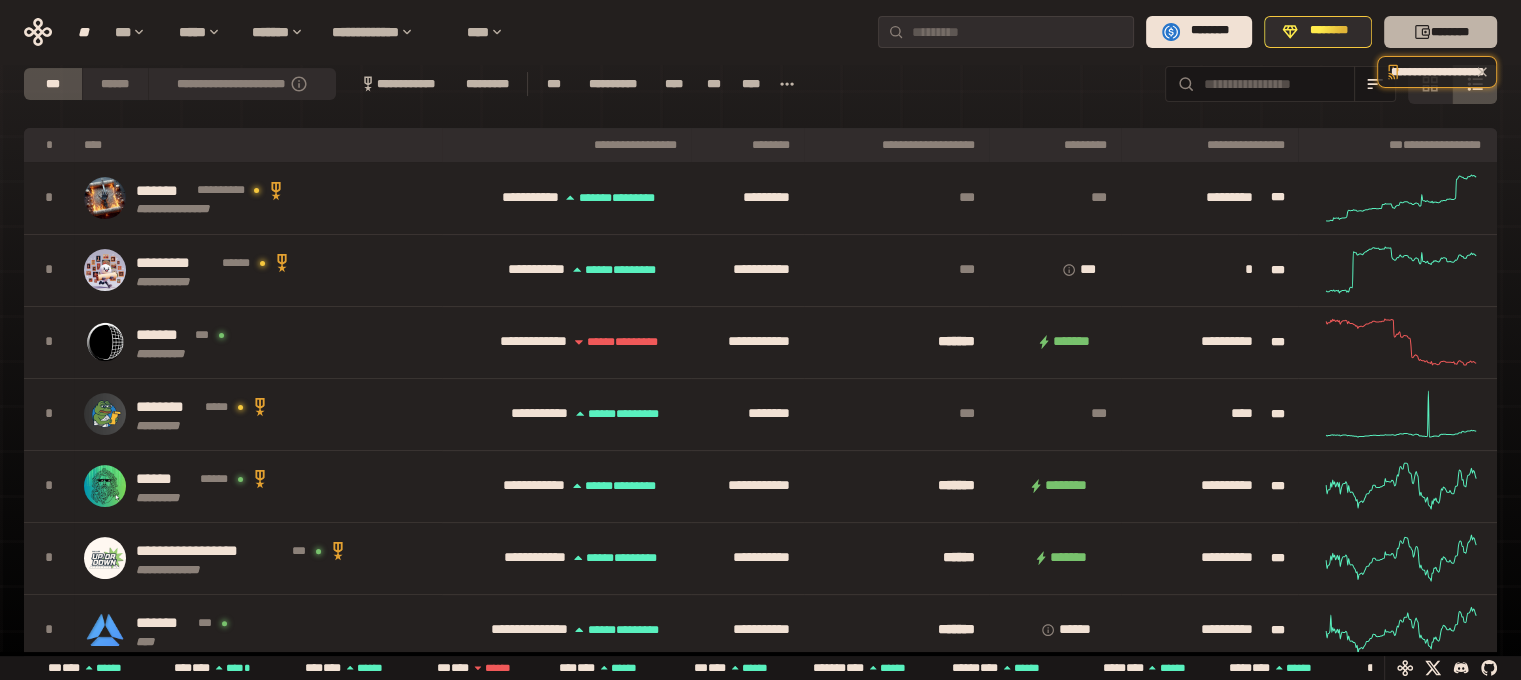 click on "********" at bounding box center (1440, 32) 